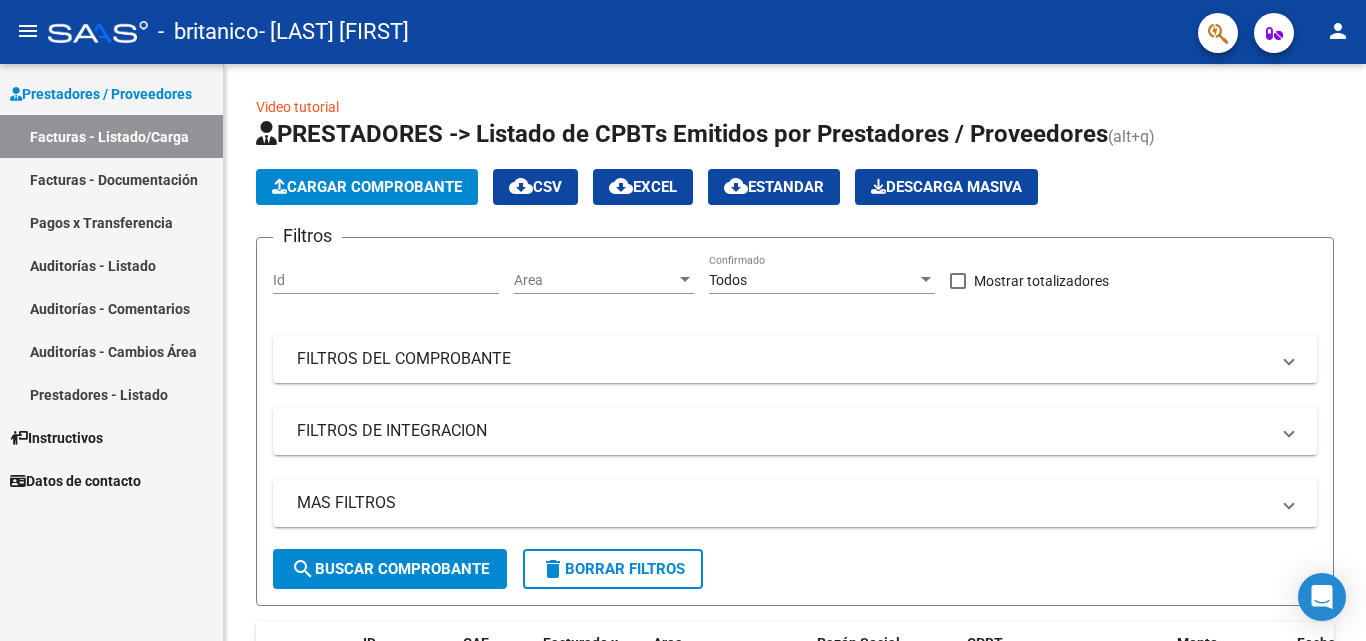 scroll, scrollTop: 0, scrollLeft: 0, axis: both 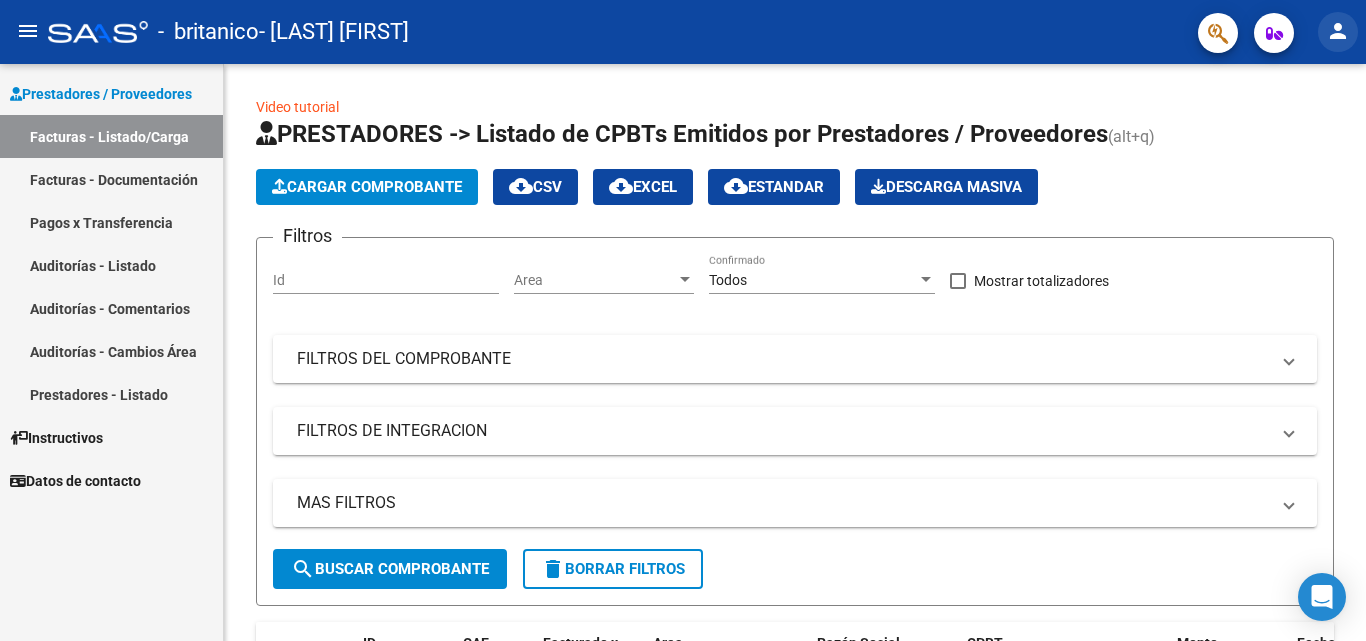 click on "person" 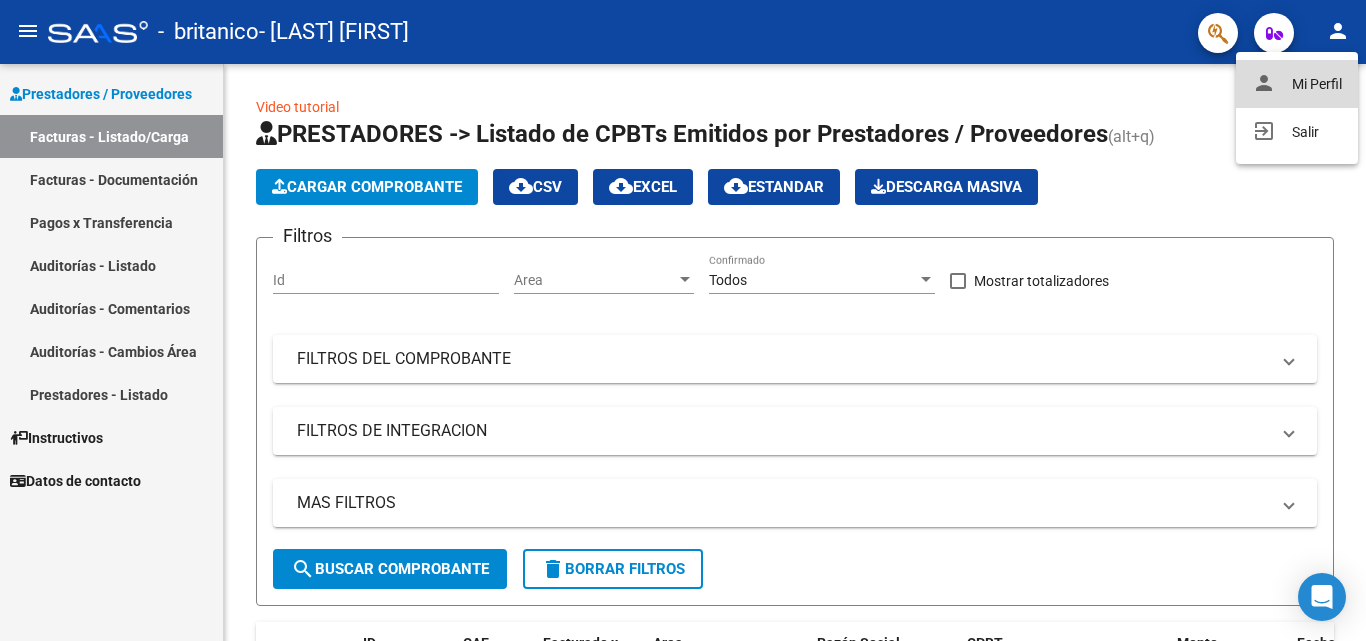 click on "person  Mi Perfil" at bounding box center [1297, 84] 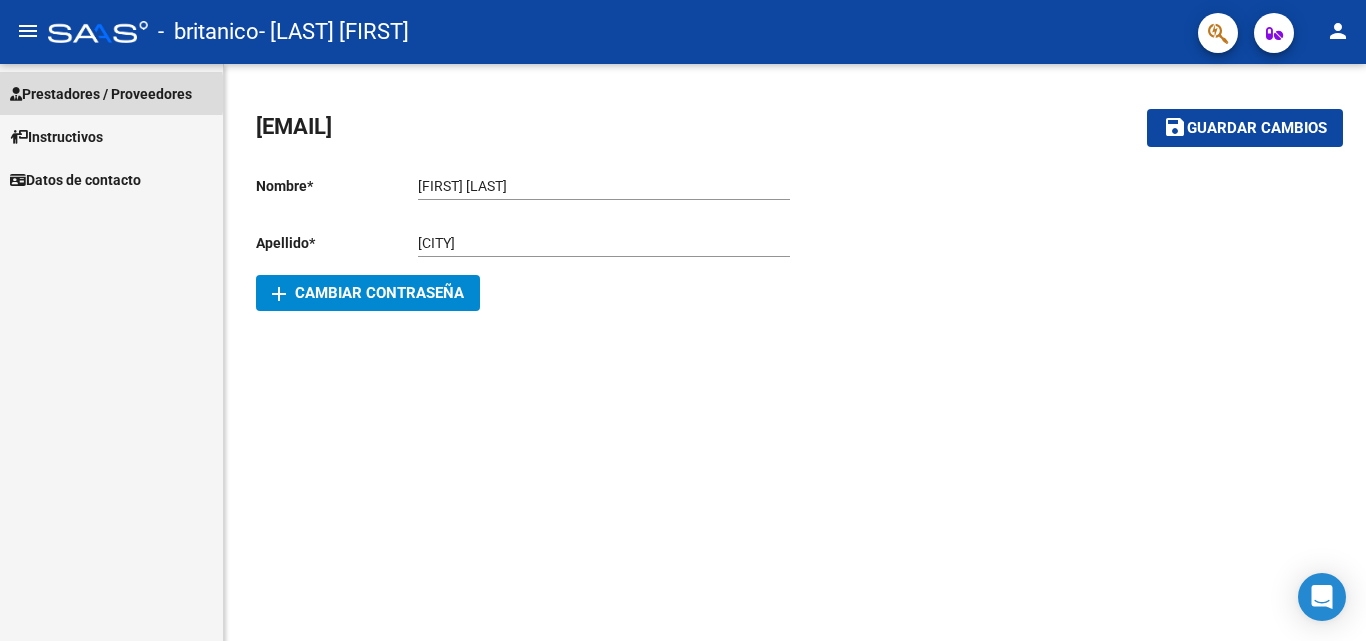 click on "Prestadores / Proveedores" at bounding box center (101, 94) 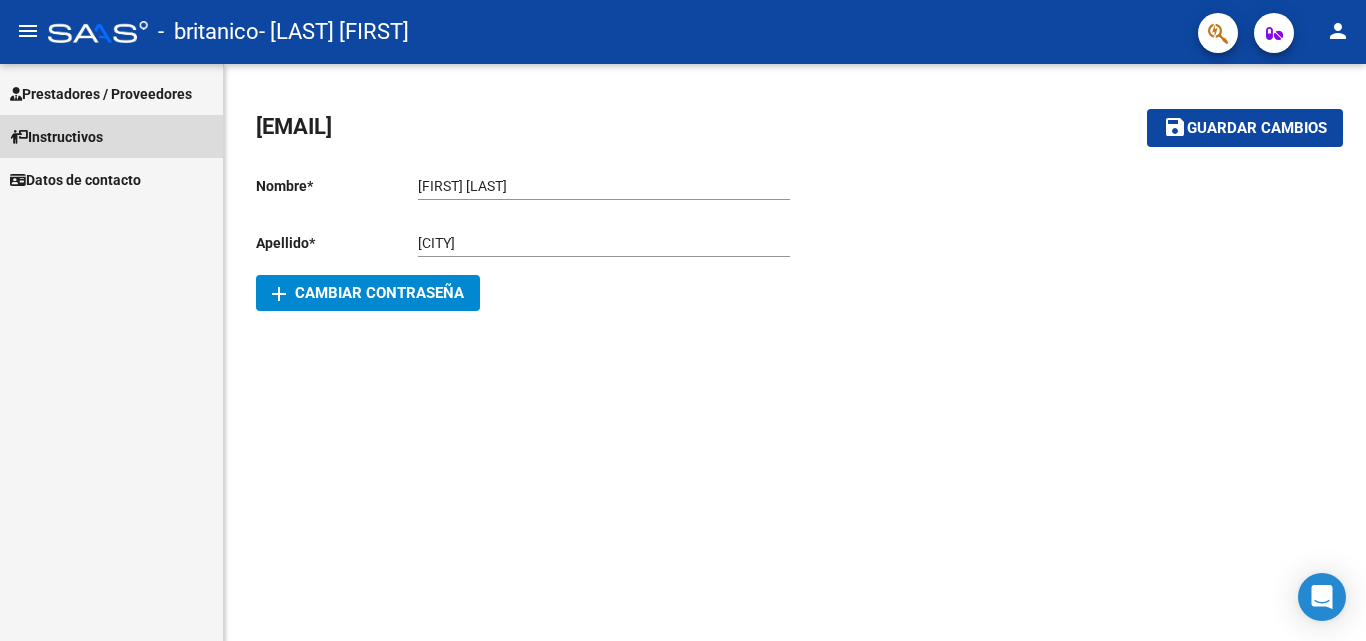 click on "Instructivos" at bounding box center [56, 137] 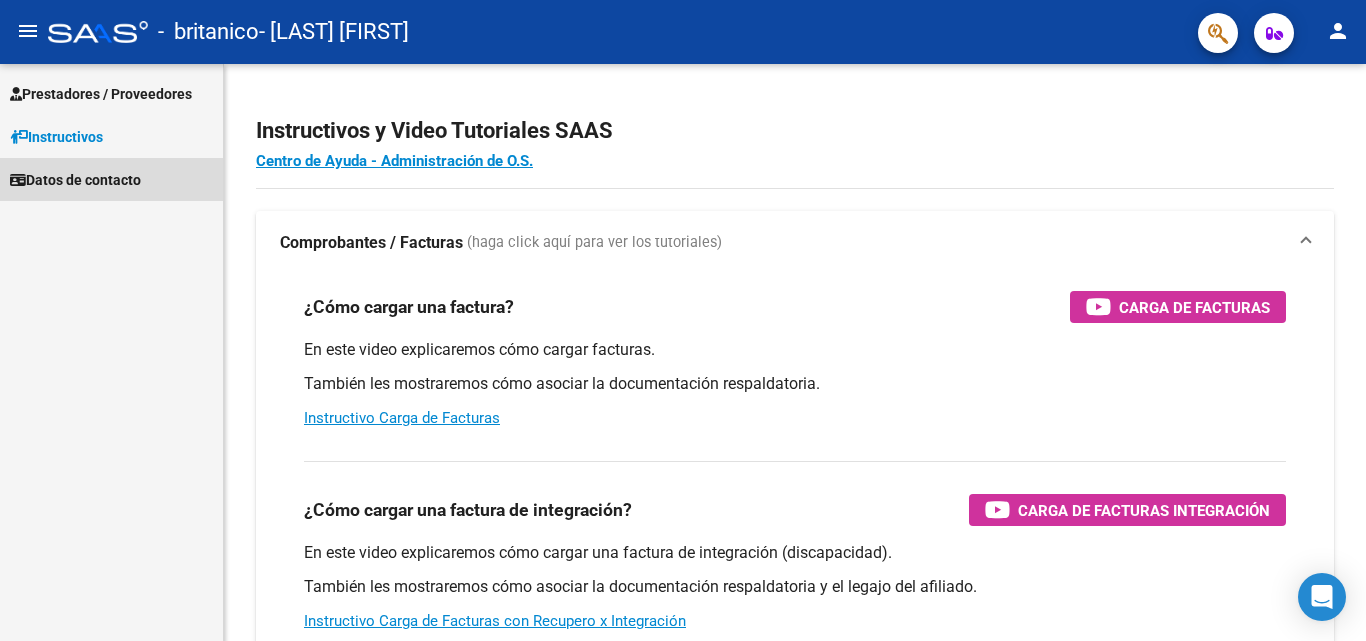 click on "Datos de contacto" at bounding box center [75, 180] 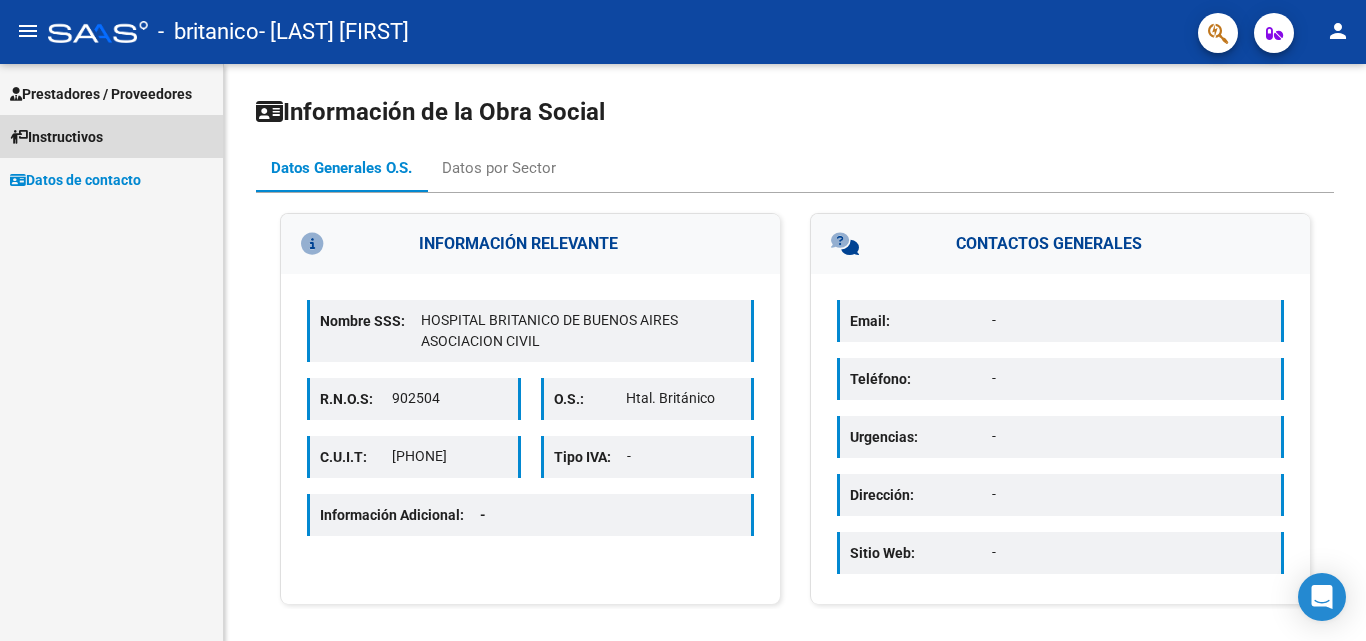 click on "Instructivos" at bounding box center [56, 137] 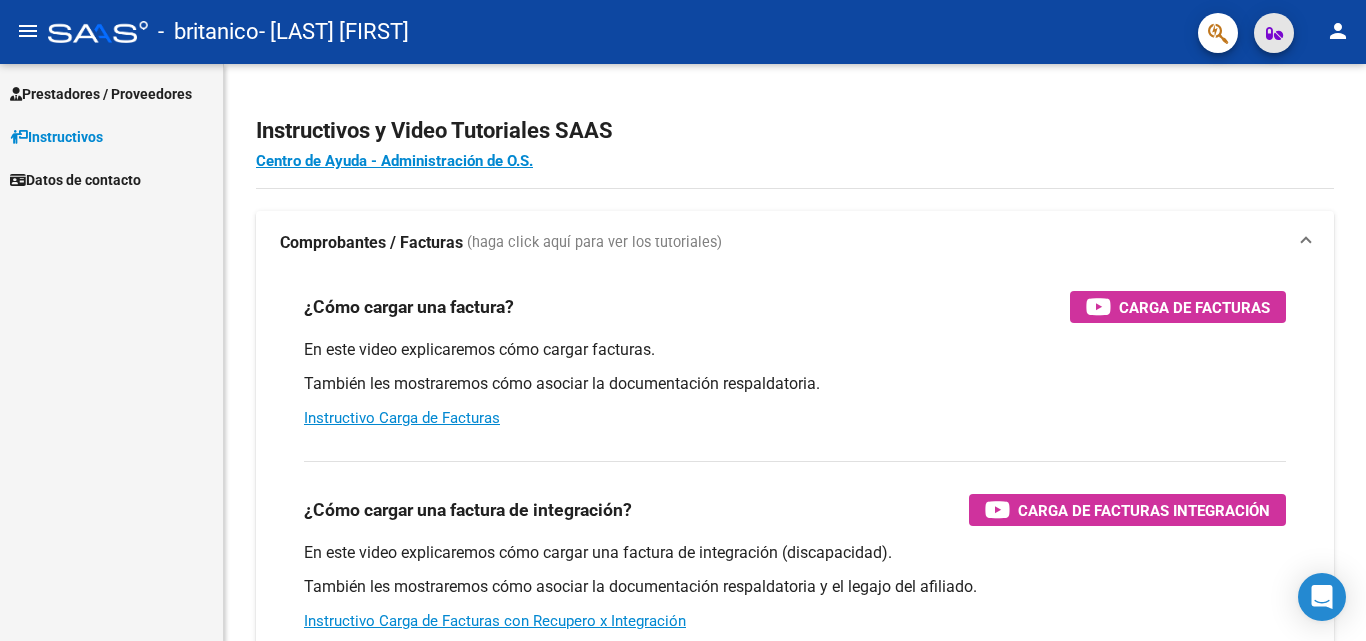 click 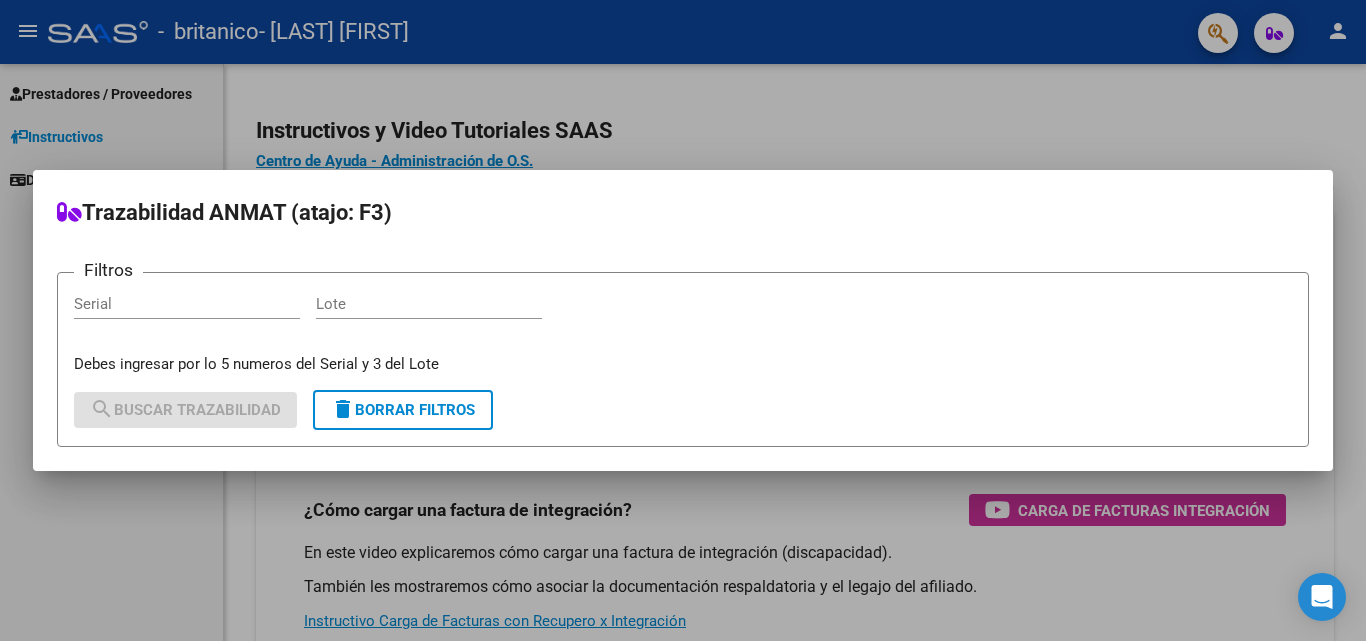 click at bounding box center [683, 320] 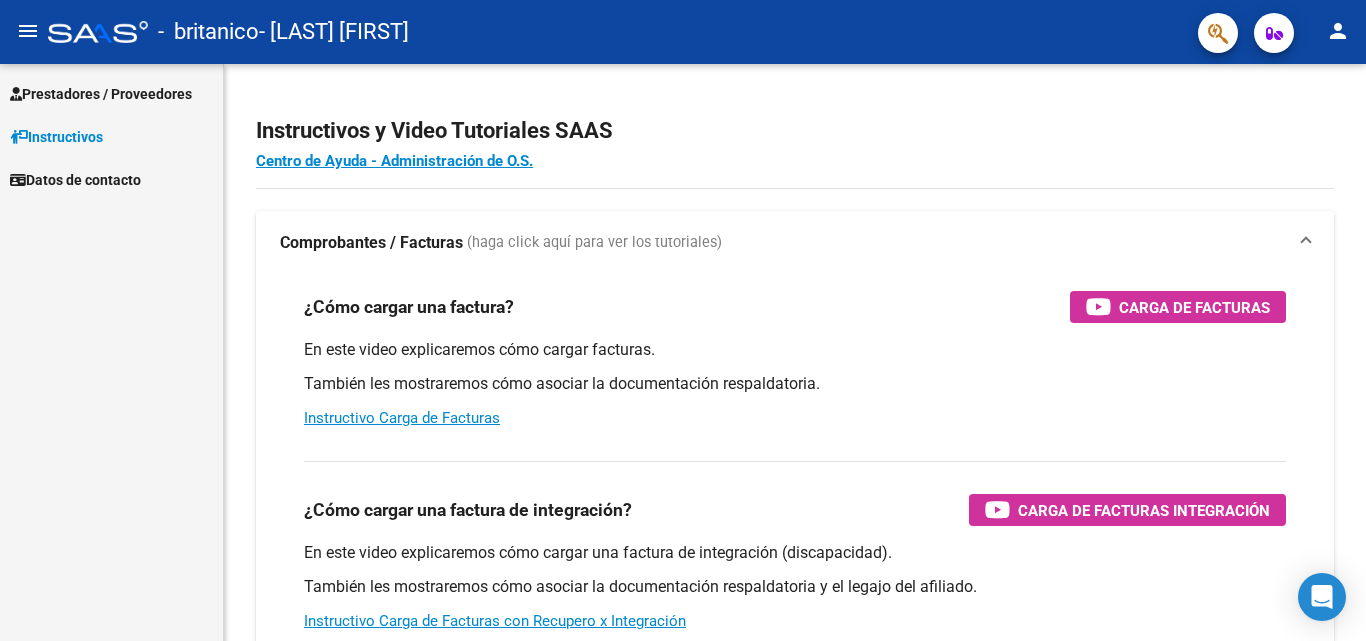 click on "-   britanico   - [LAST] [FIRST]" 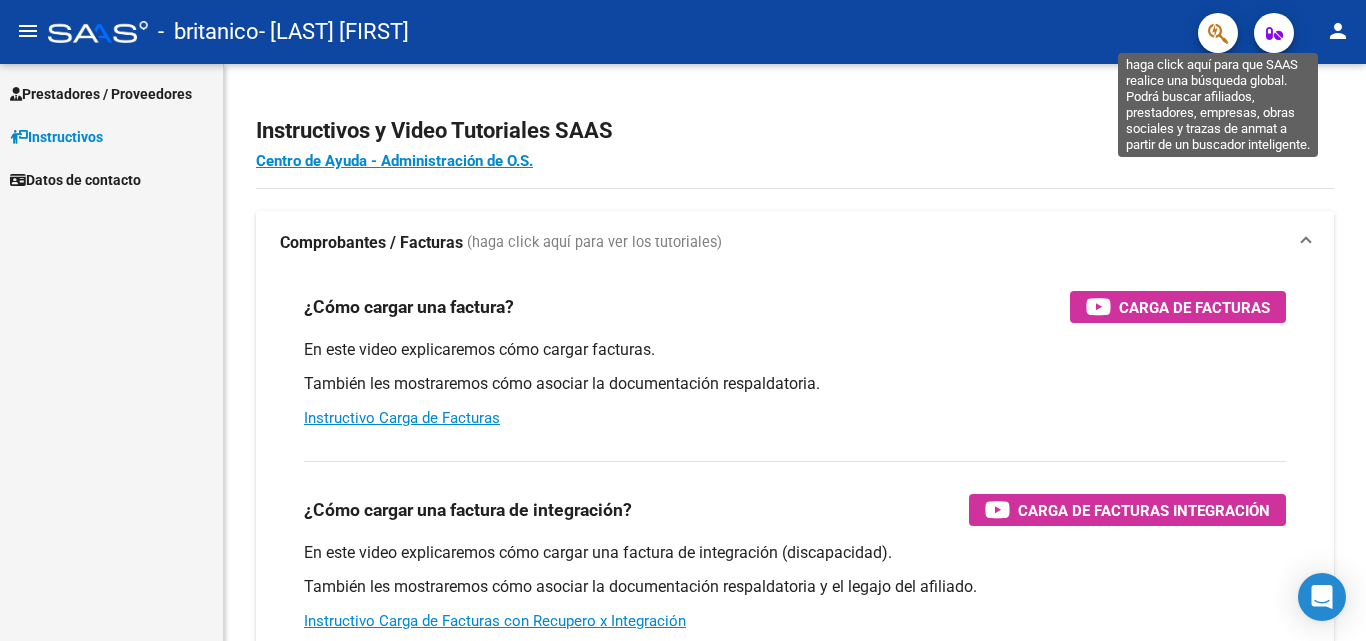 click 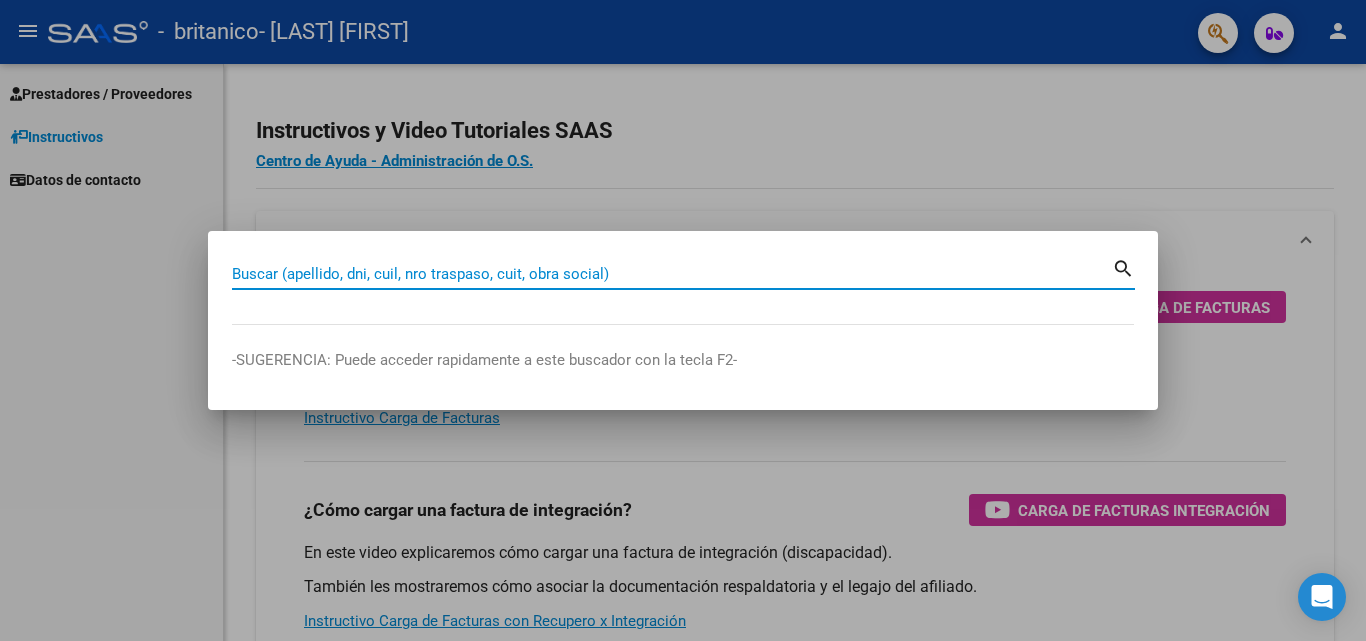 click at bounding box center (683, 320) 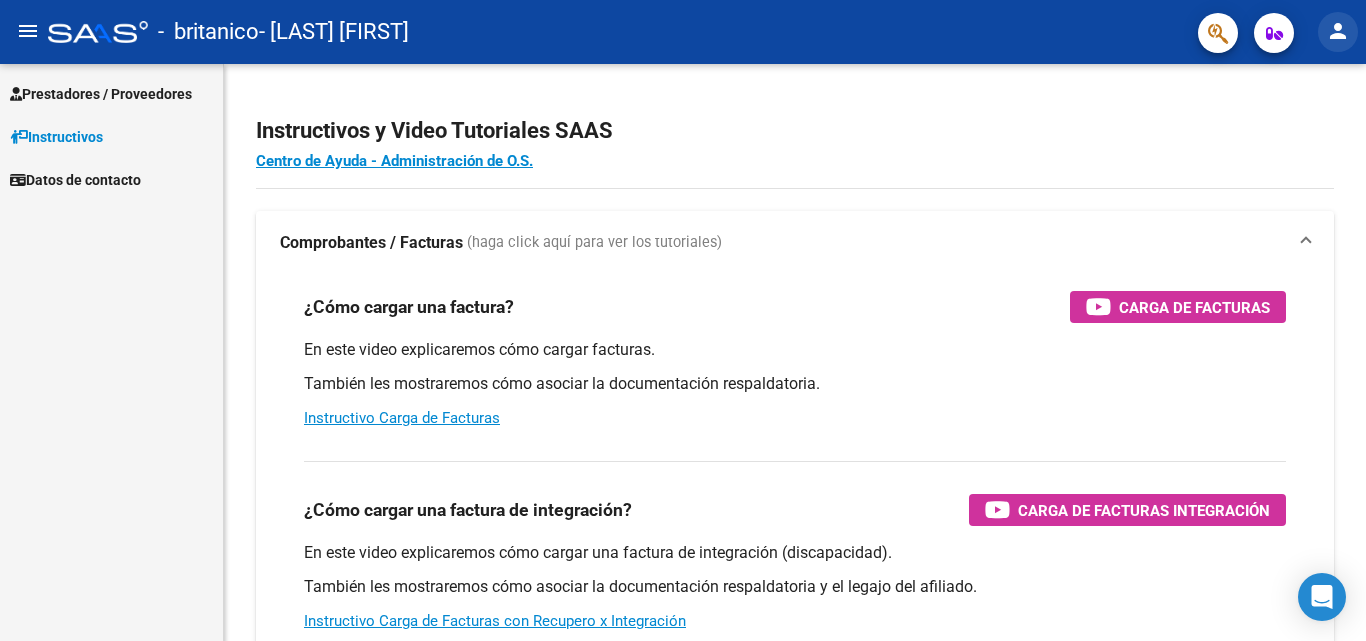 click on "person" 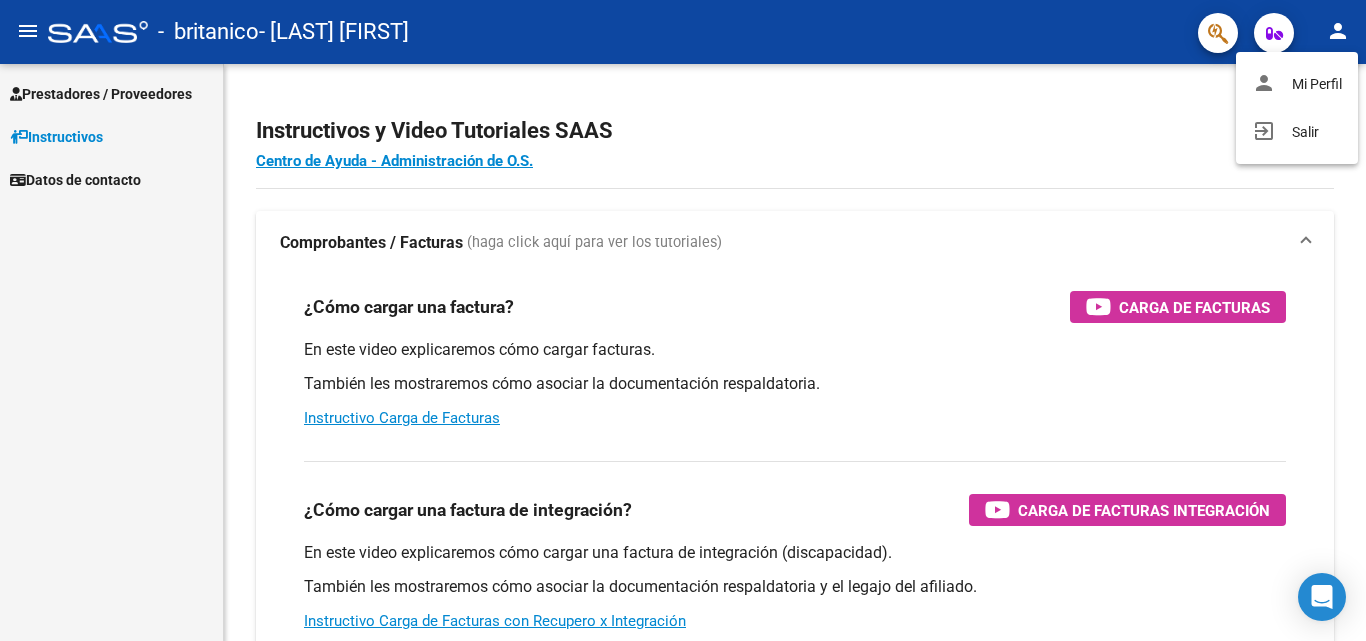 click at bounding box center [683, 320] 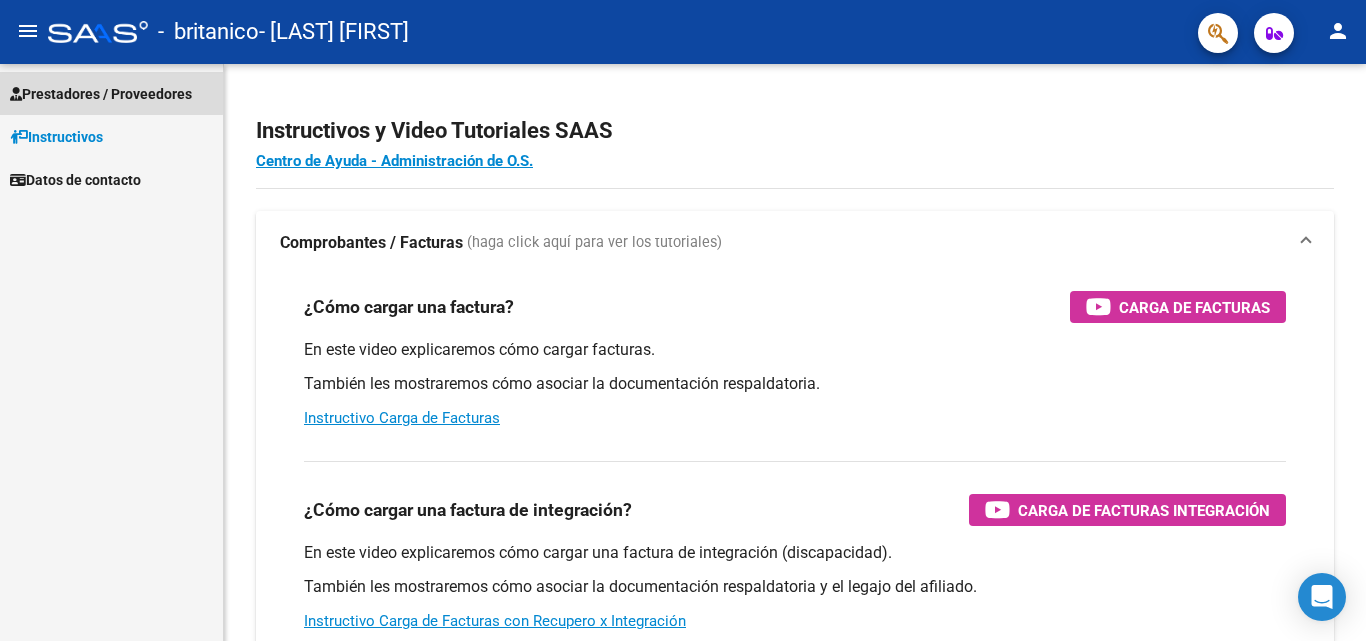 click on "Prestadores / Proveedores" at bounding box center [101, 94] 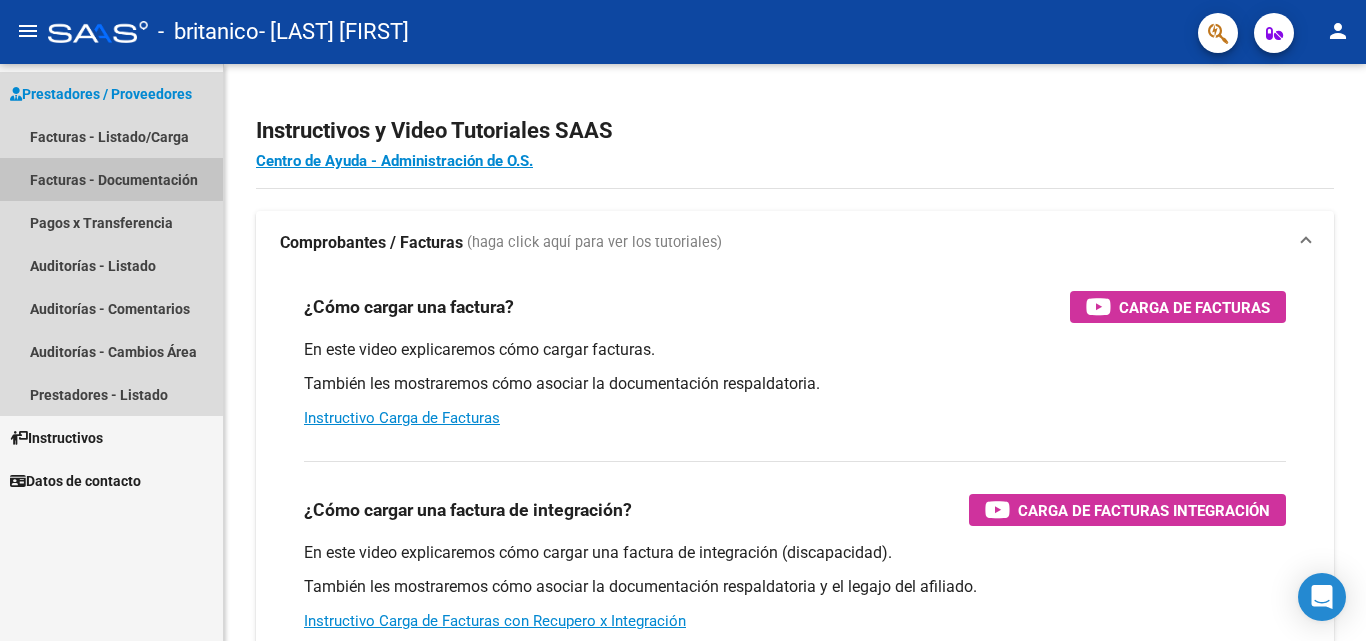 click on "Facturas - Documentación" at bounding box center (111, 179) 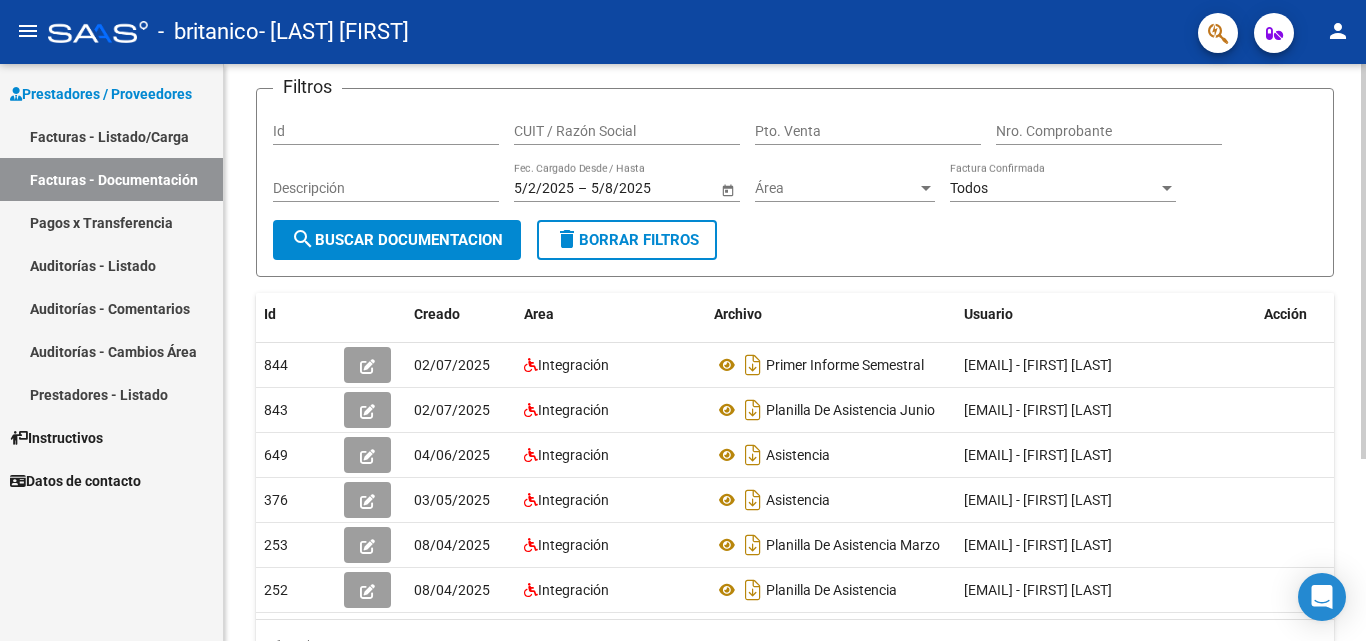 scroll, scrollTop: 123, scrollLeft: 0, axis: vertical 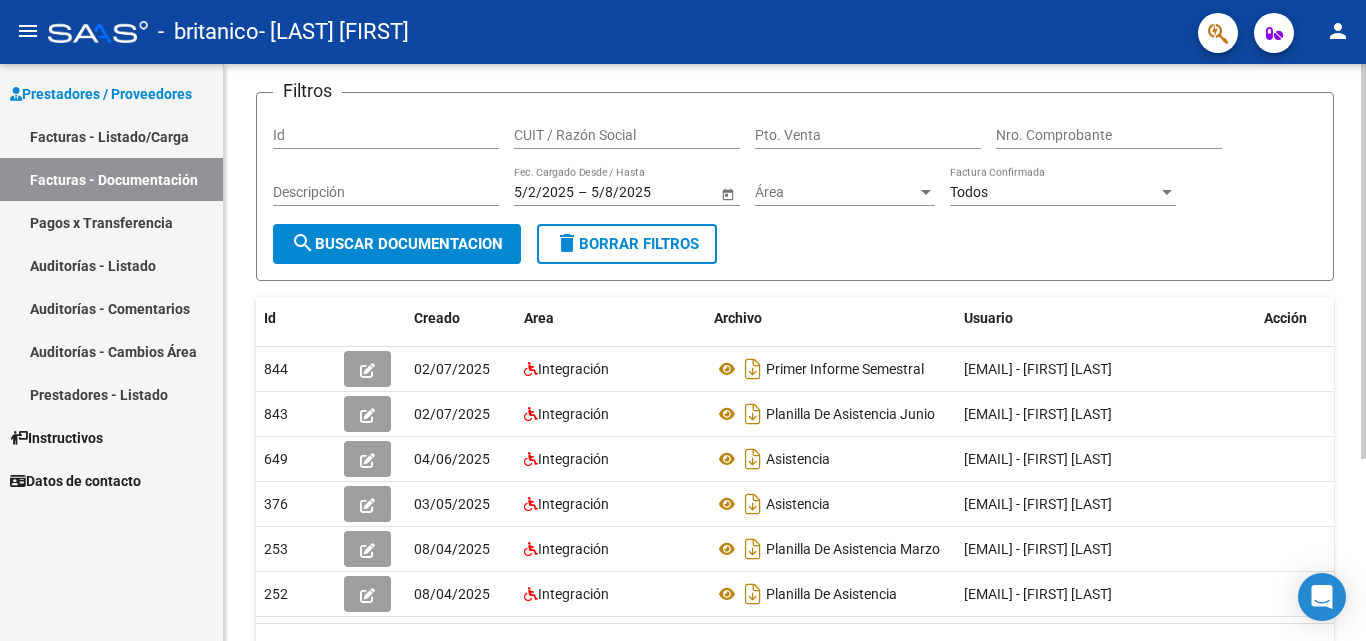 click 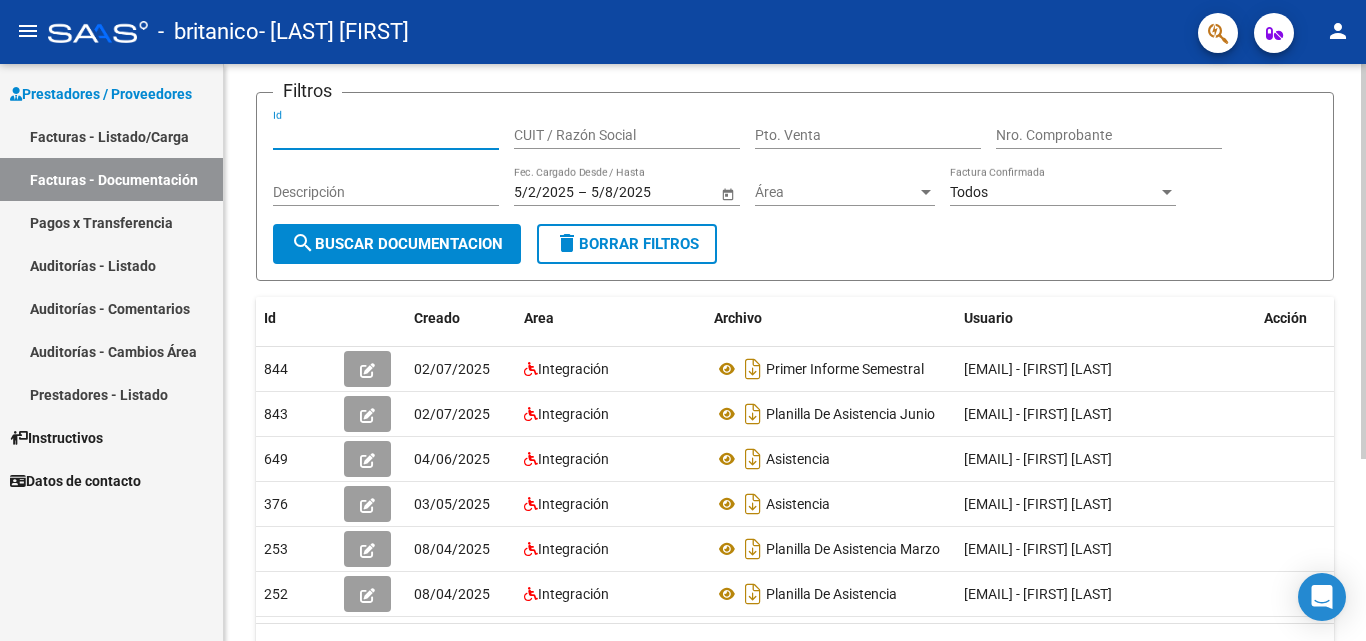 click on "Id" at bounding box center [386, 135] 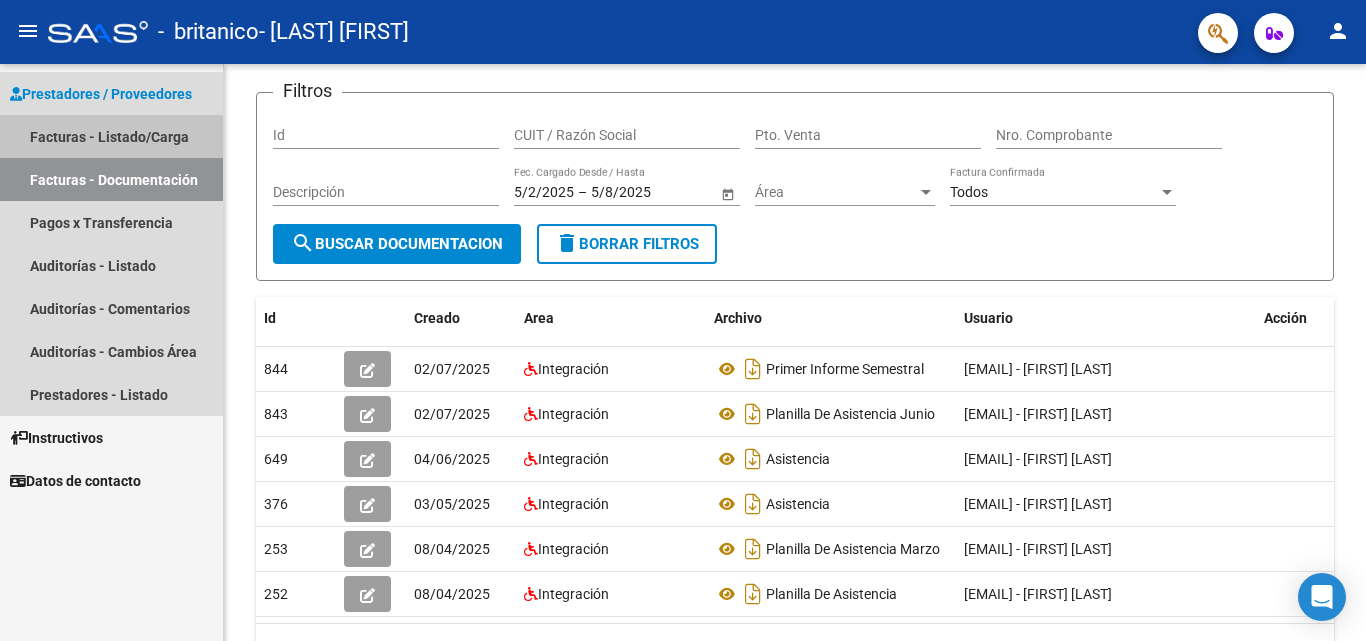 click on "Facturas - Listado/Carga" at bounding box center [111, 136] 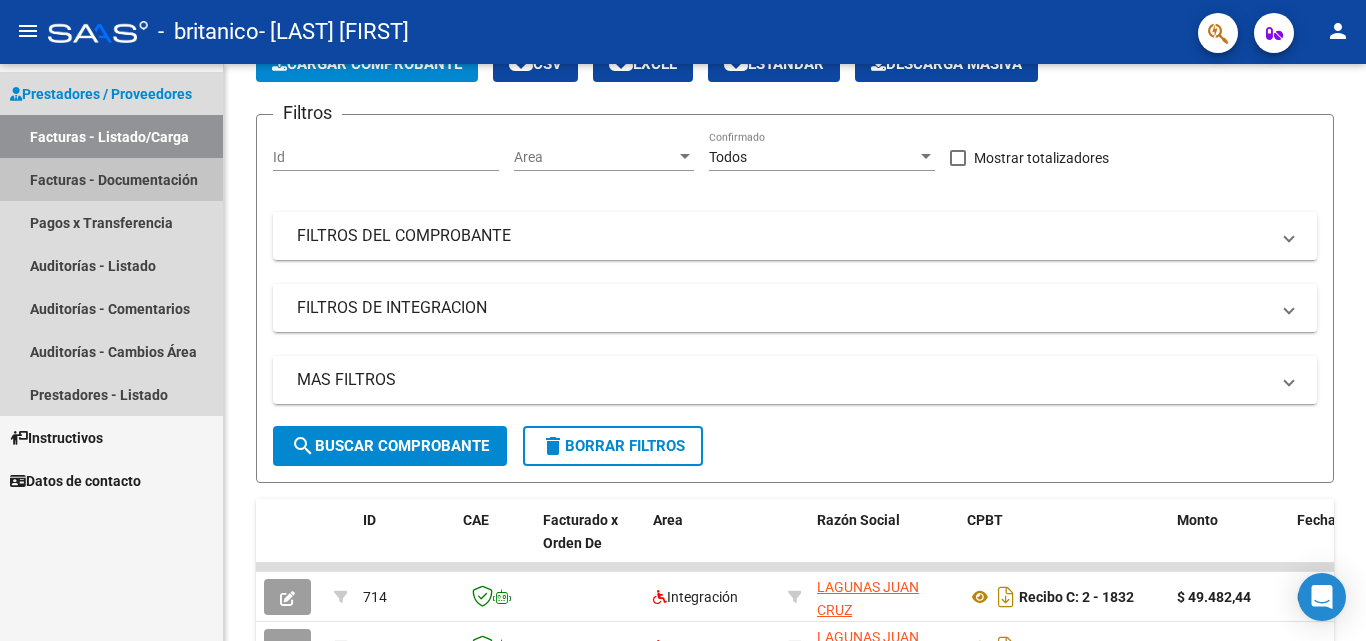 click on "Facturas - Documentación" at bounding box center [111, 179] 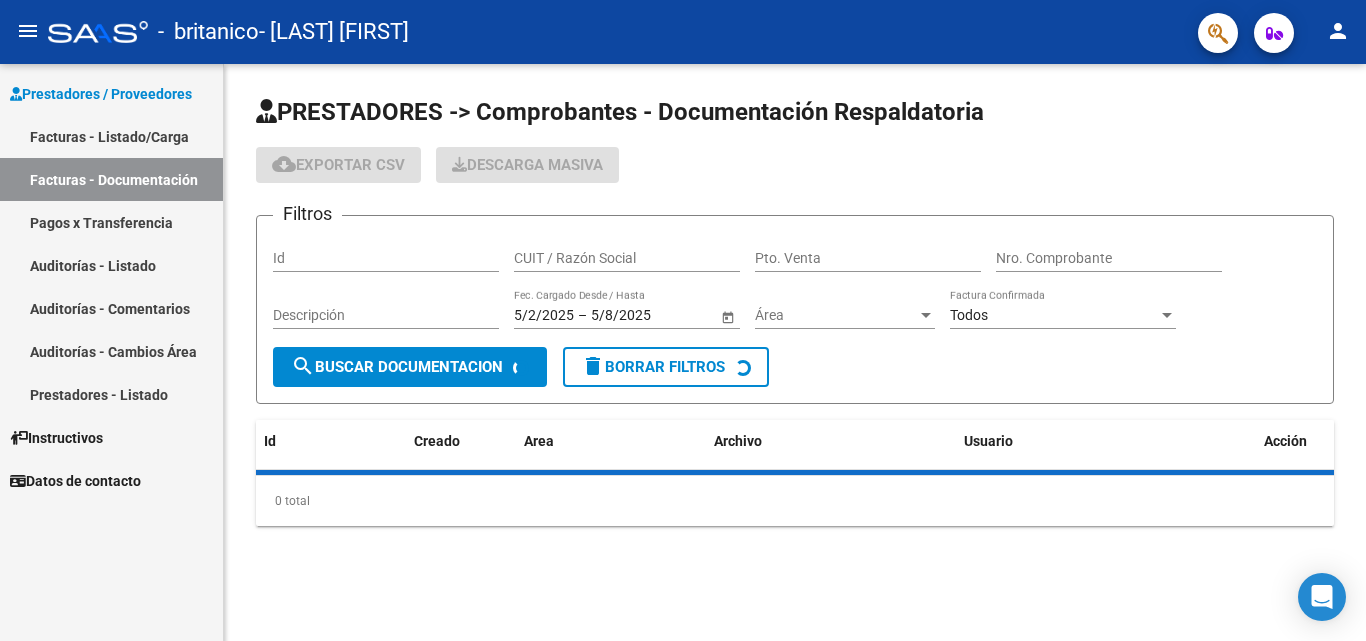 scroll, scrollTop: 0, scrollLeft: 0, axis: both 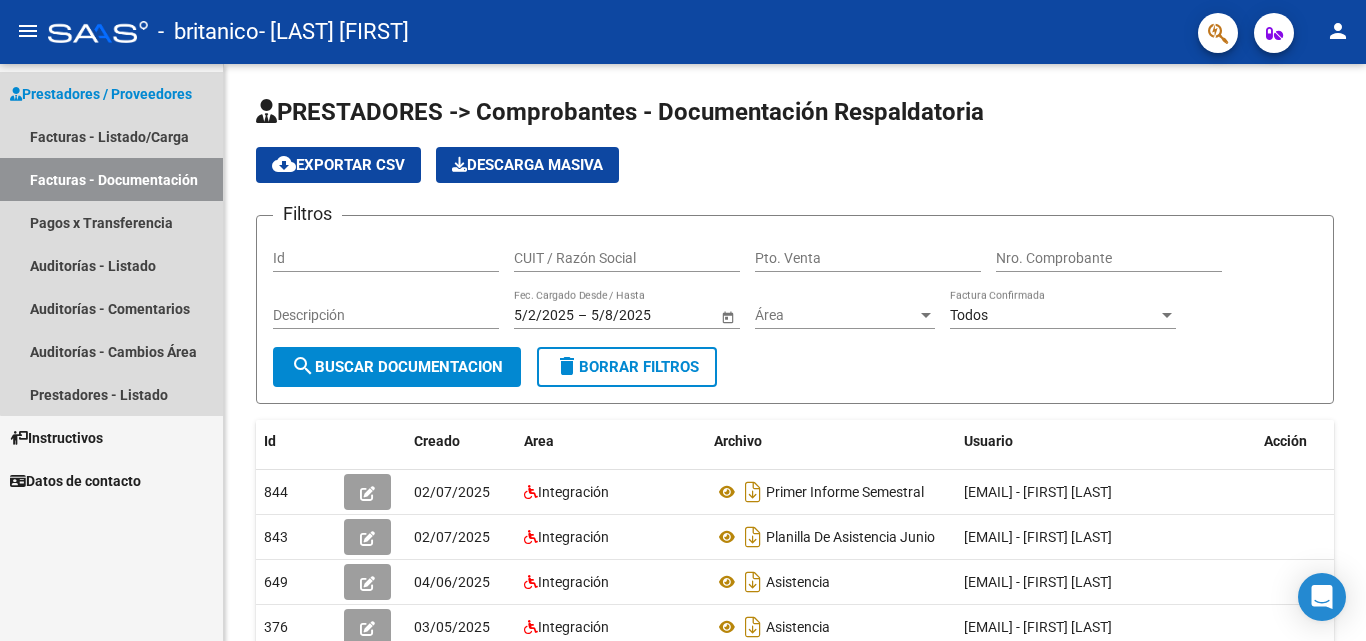 click on "Facturas - Documentación" at bounding box center [111, 179] 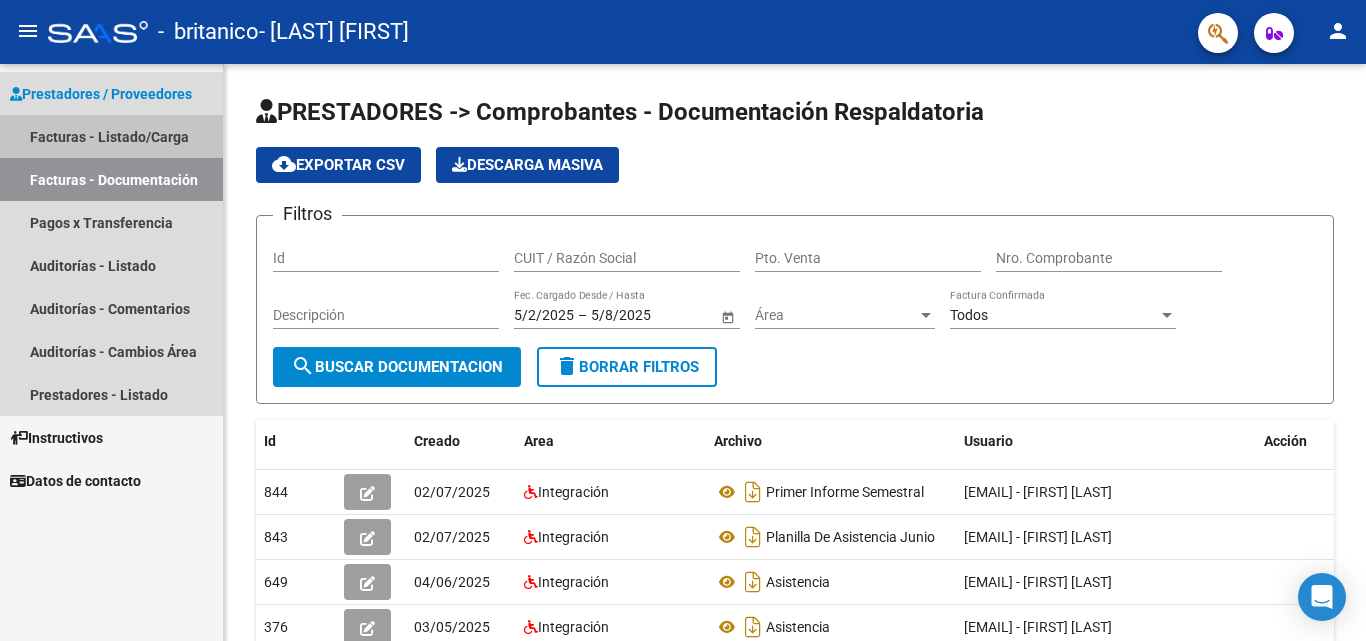click on "Facturas - Listado/Carga" at bounding box center [111, 136] 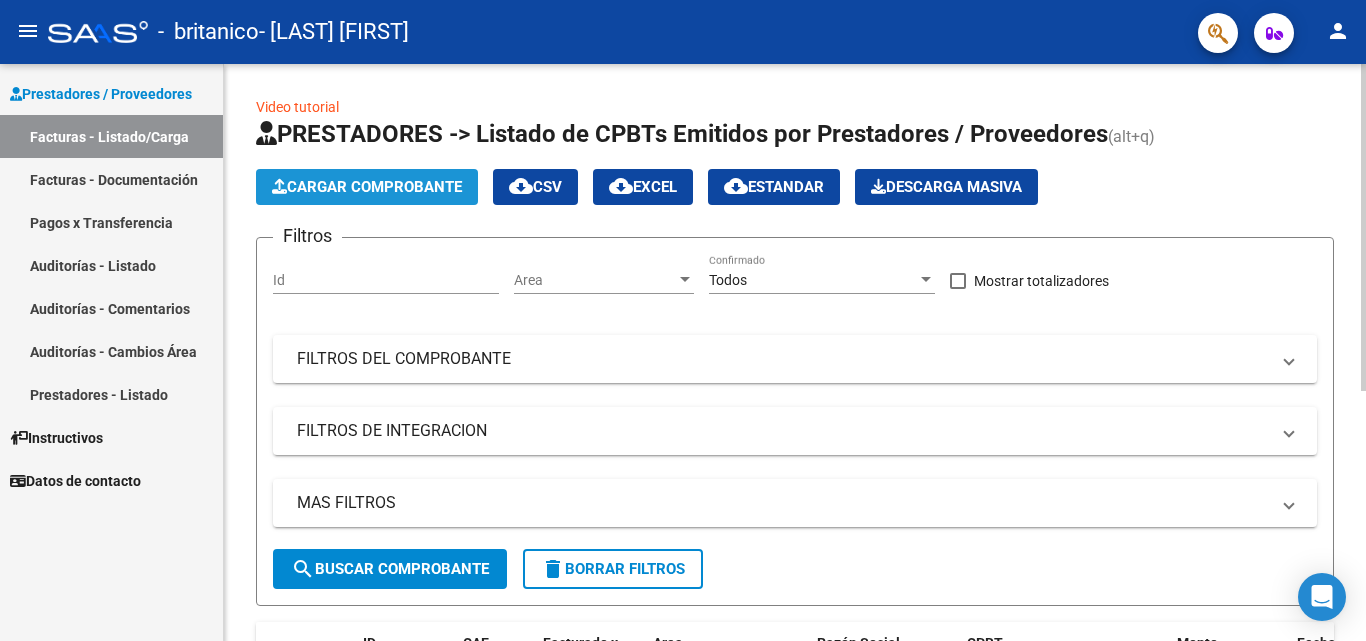 click on "Cargar Comprobante" 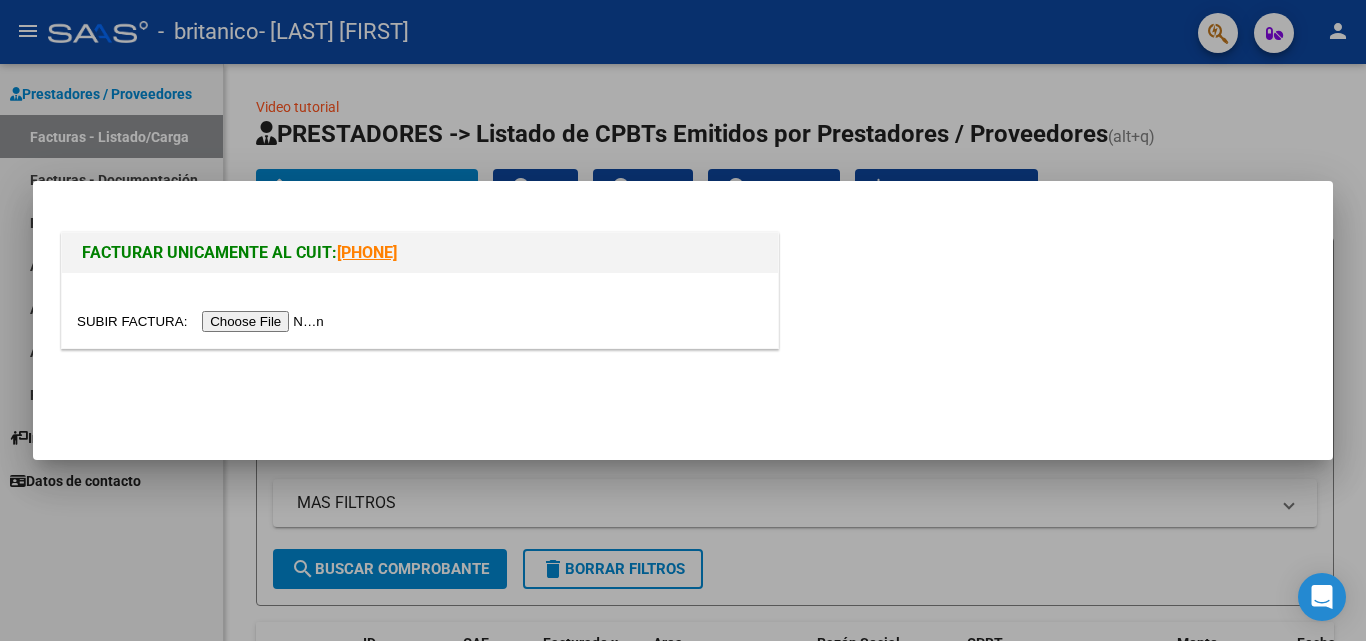 click at bounding box center (203, 321) 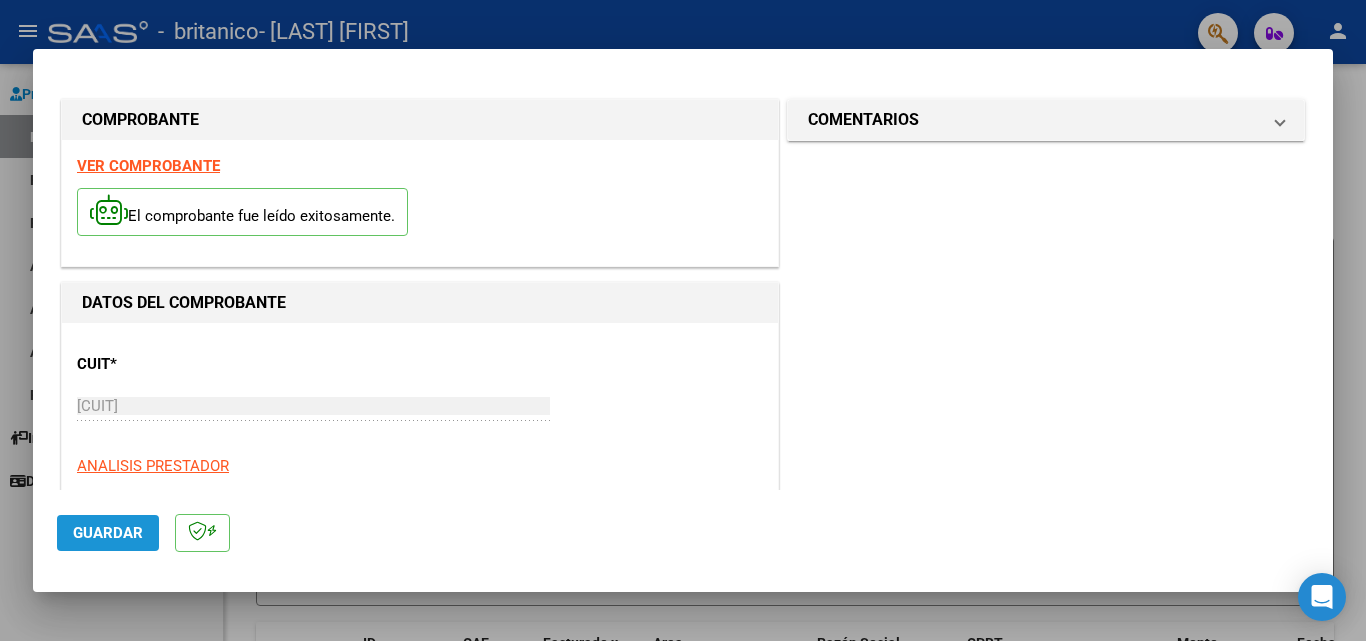 click on "Guardar" 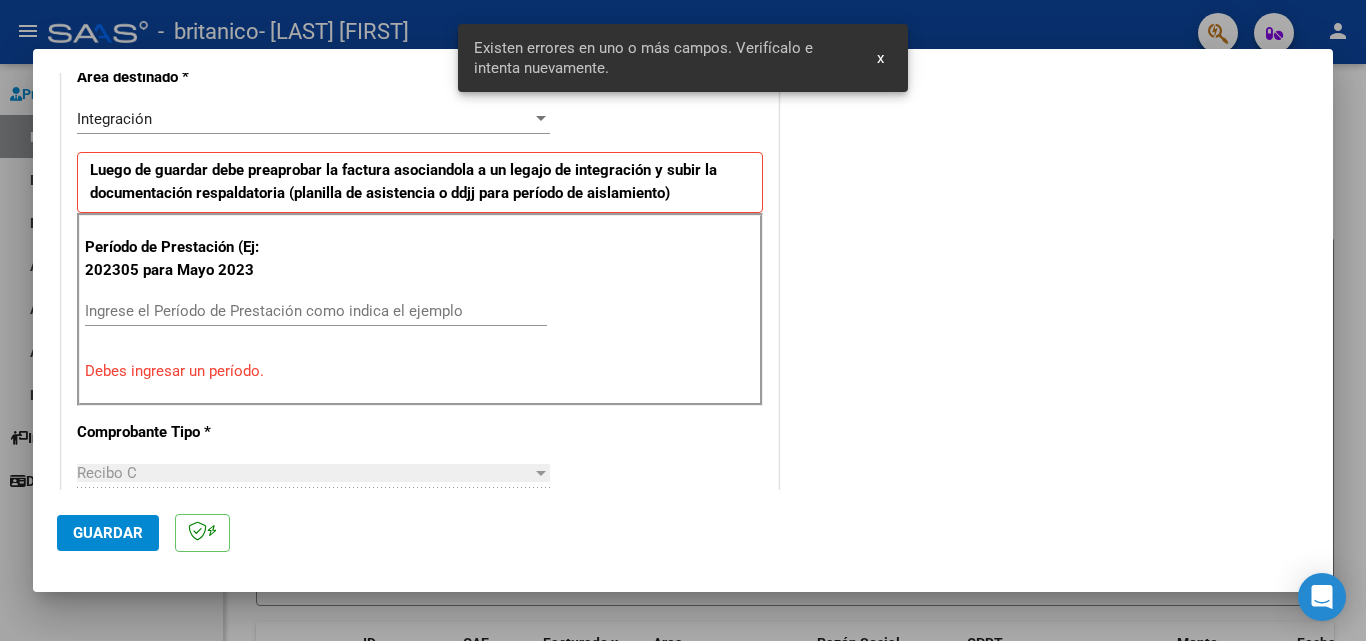 scroll, scrollTop: 451, scrollLeft: 0, axis: vertical 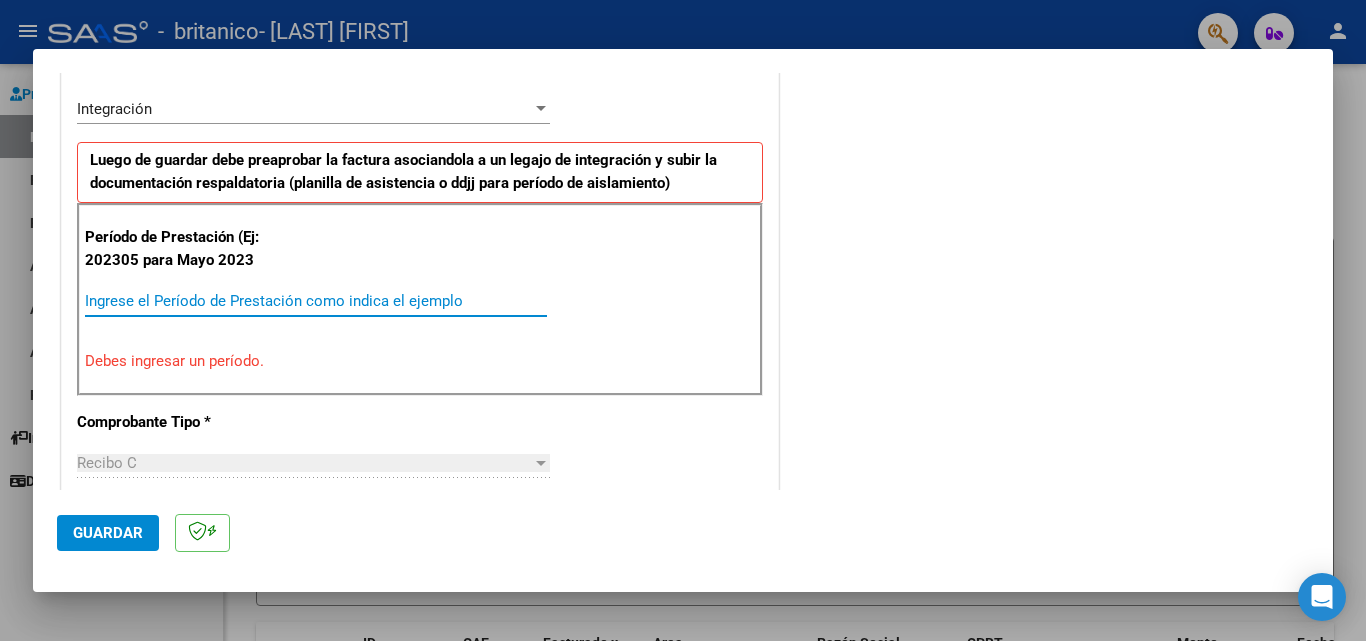 click on "Ingrese el Período de Prestación como indica el ejemplo" at bounding box center [316, 301] 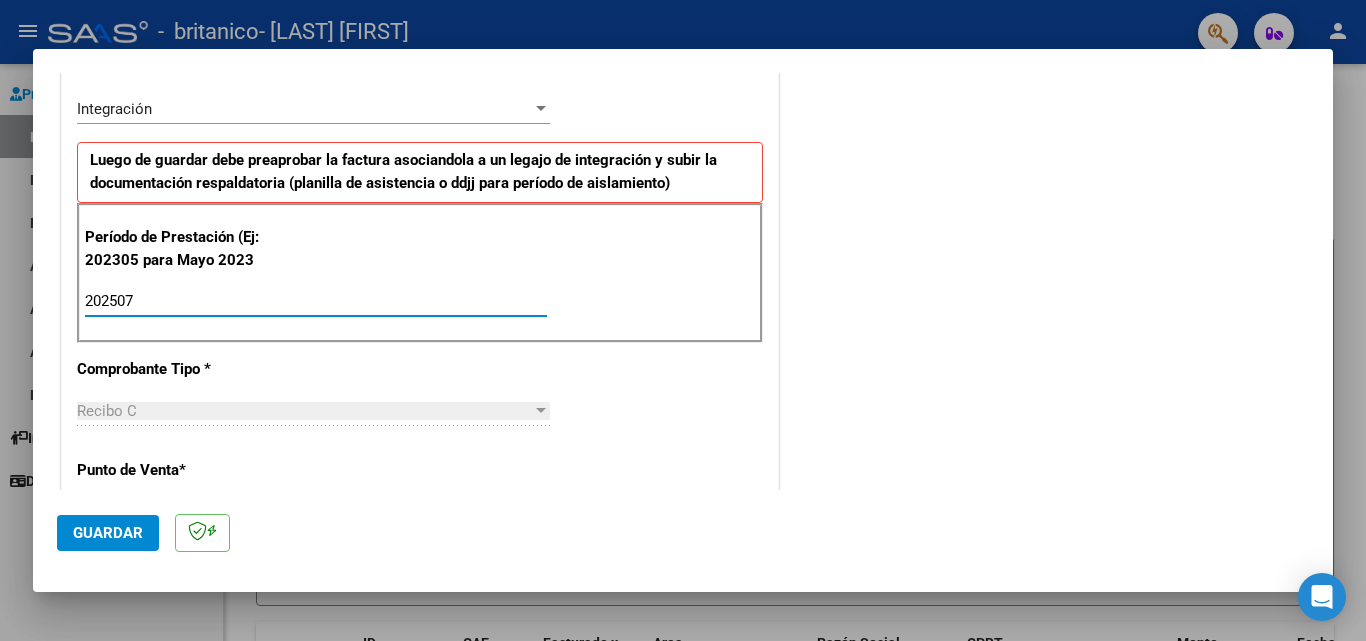 type on "202507" 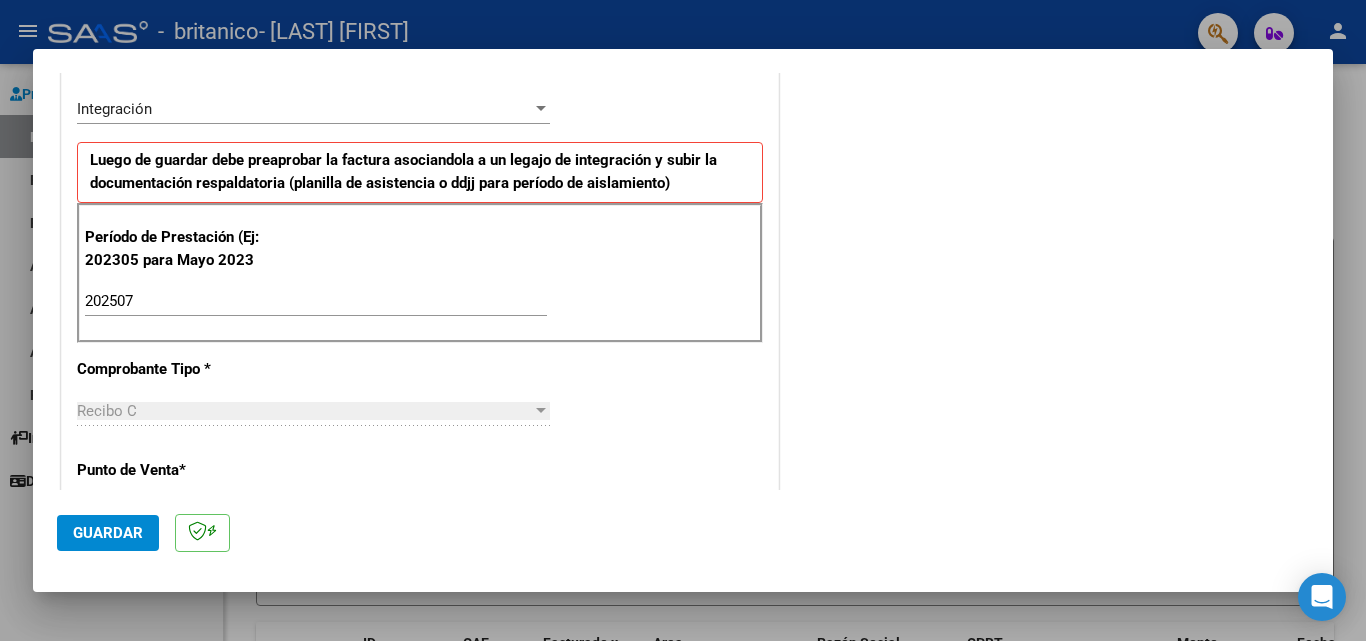 click on "Recibo C" at bounding box center (107, 411) 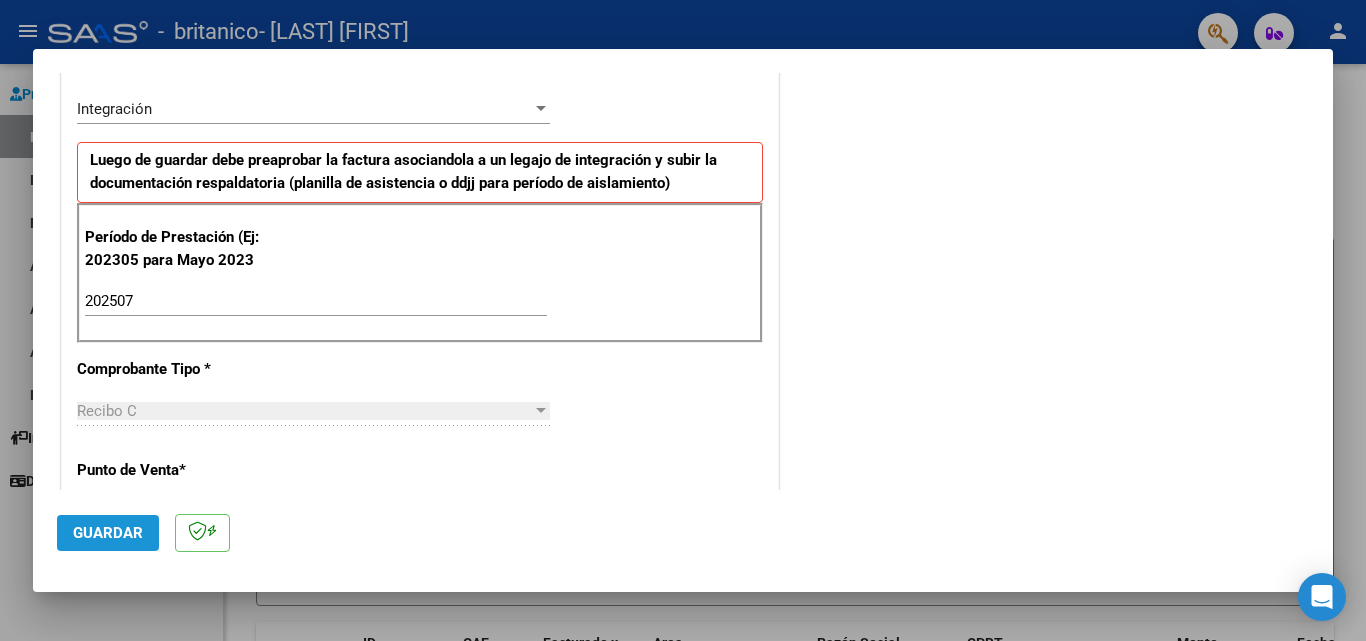 click on "Guardar" 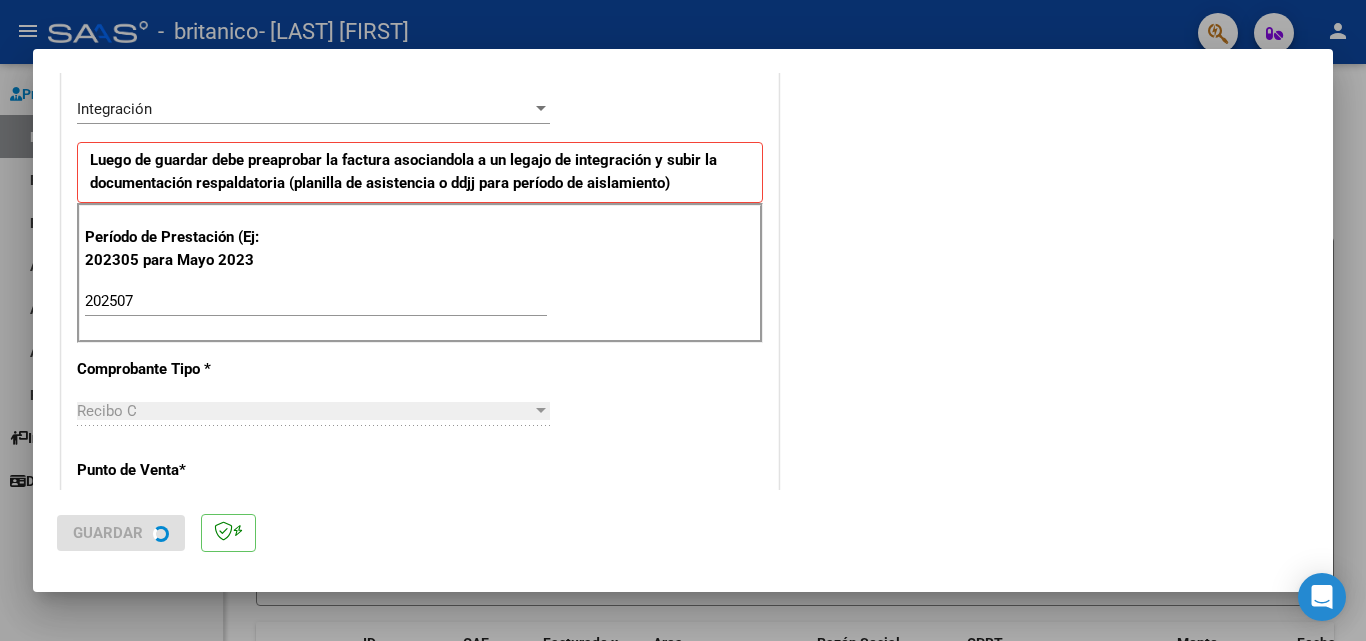 scroll, scrollTop: 0, scrollLeft: 0, axis: both 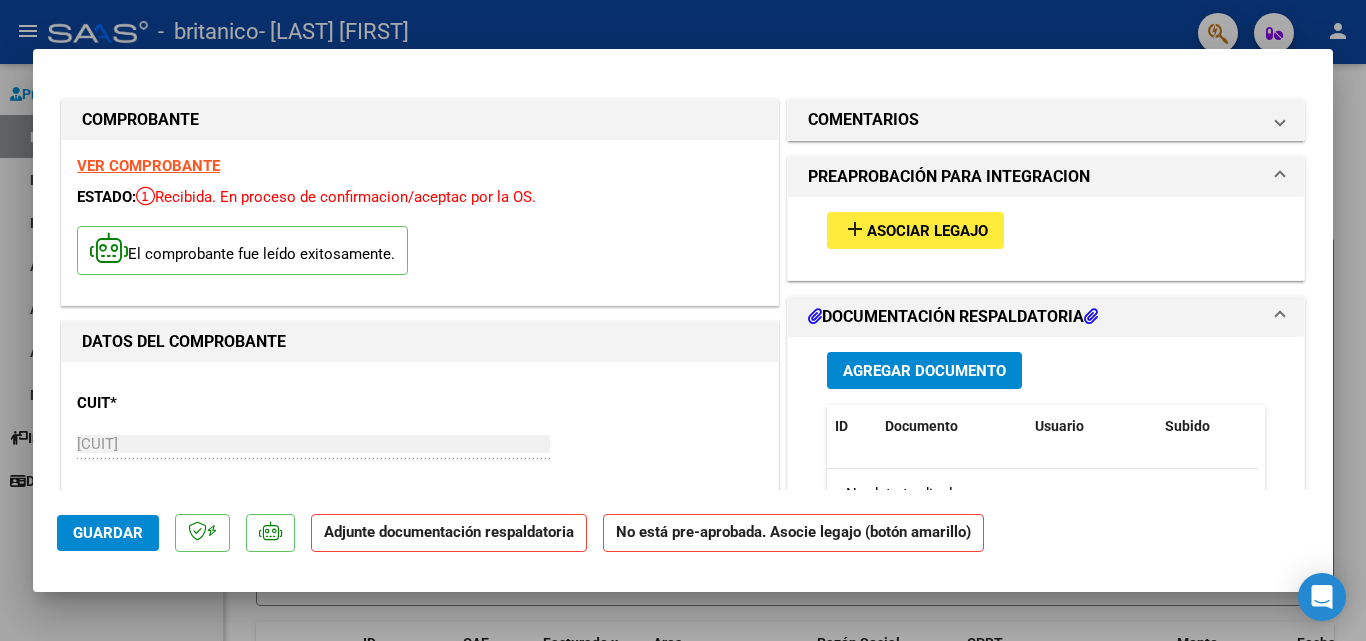 click on "Asociar Legajo" at bounding box center (927, 231) 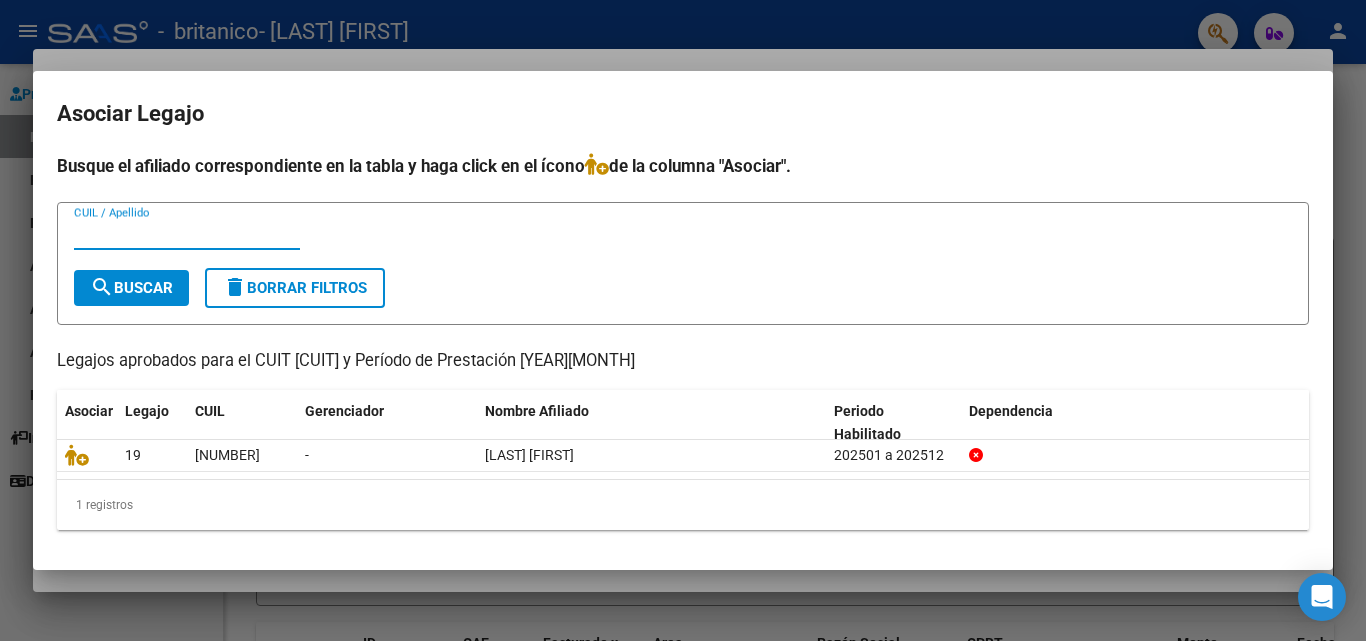 click on "CUIL / Apellido" at bounding box center [187, 234] 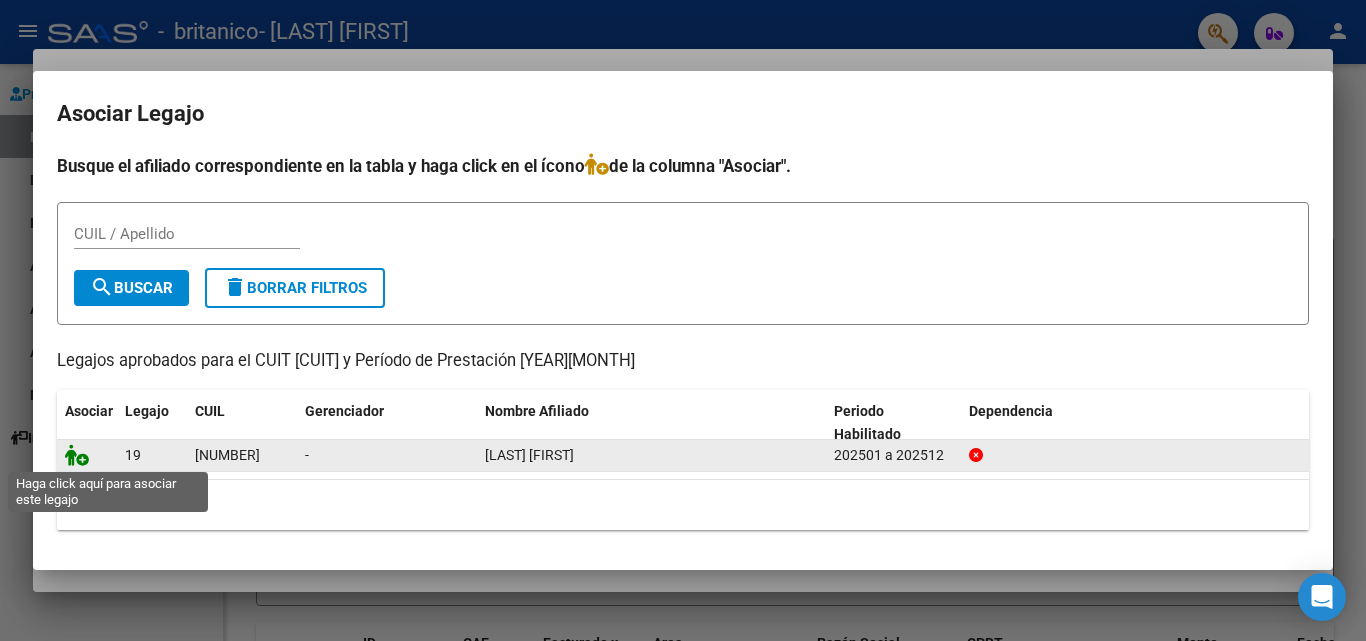 click 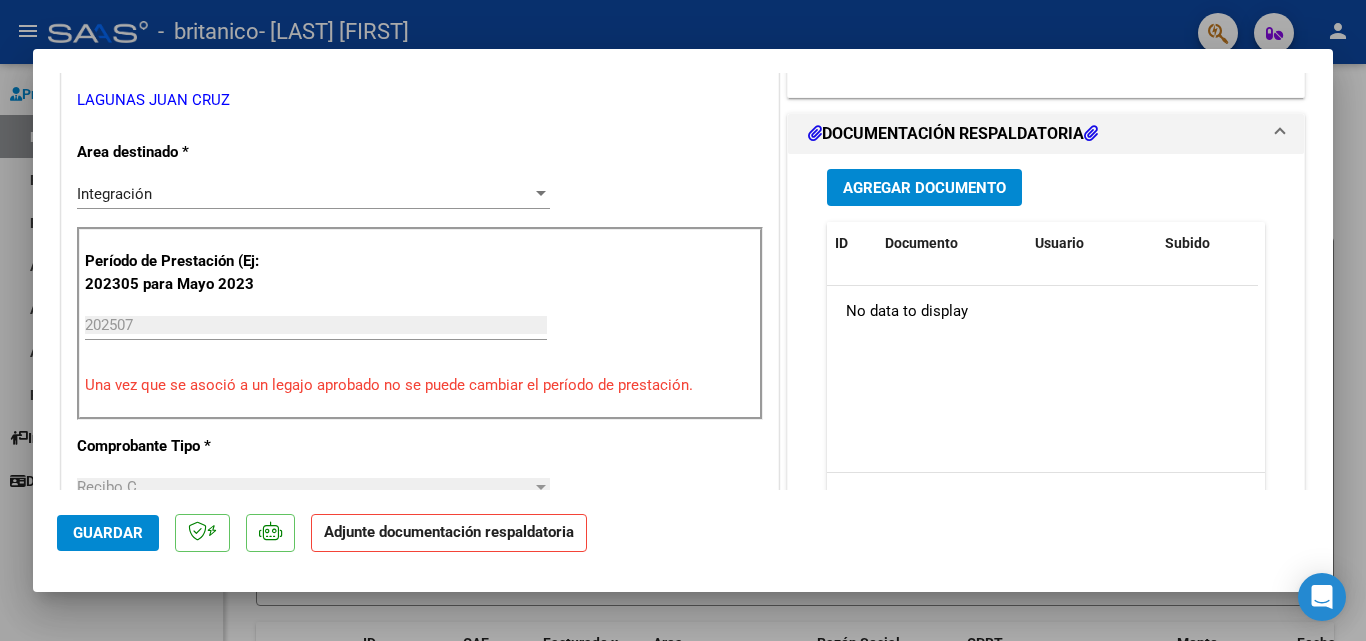 scroll, scrollTop: 447, scrollLeft: 0, axis: vertical 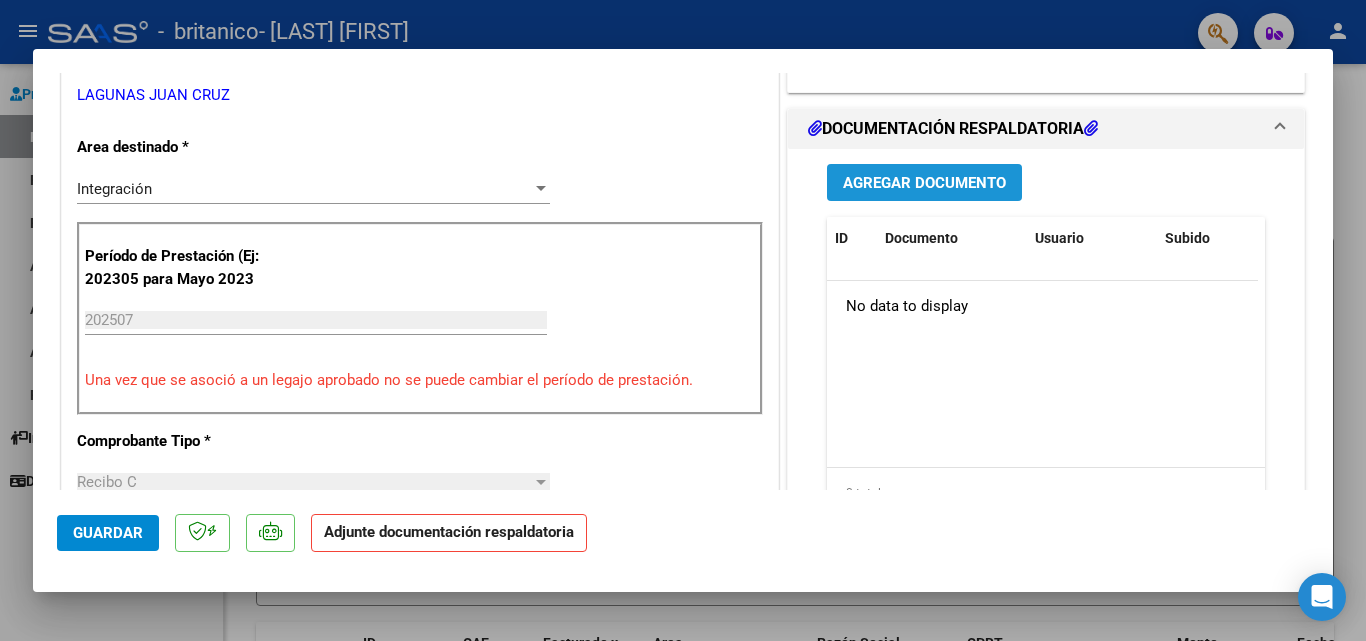 click on "Agregar Documento" at bounding box center (924, 183) 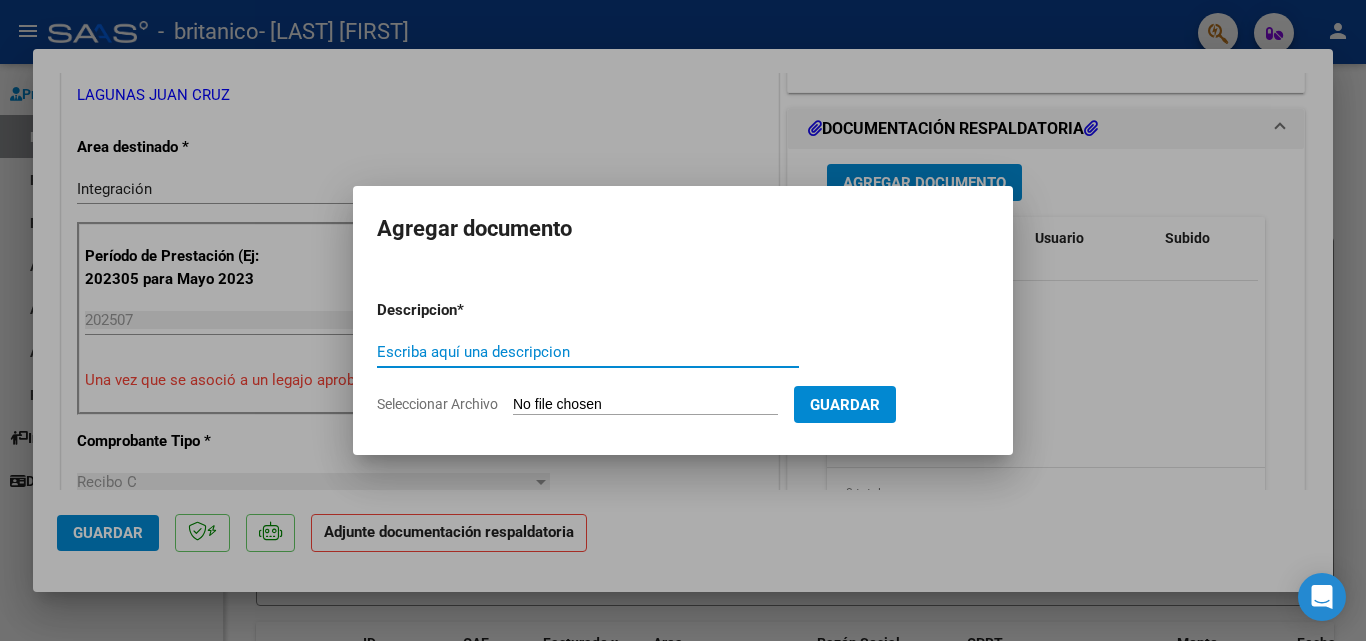click on "Escriba aquí una descripcion" at bounding box center [588, 352] 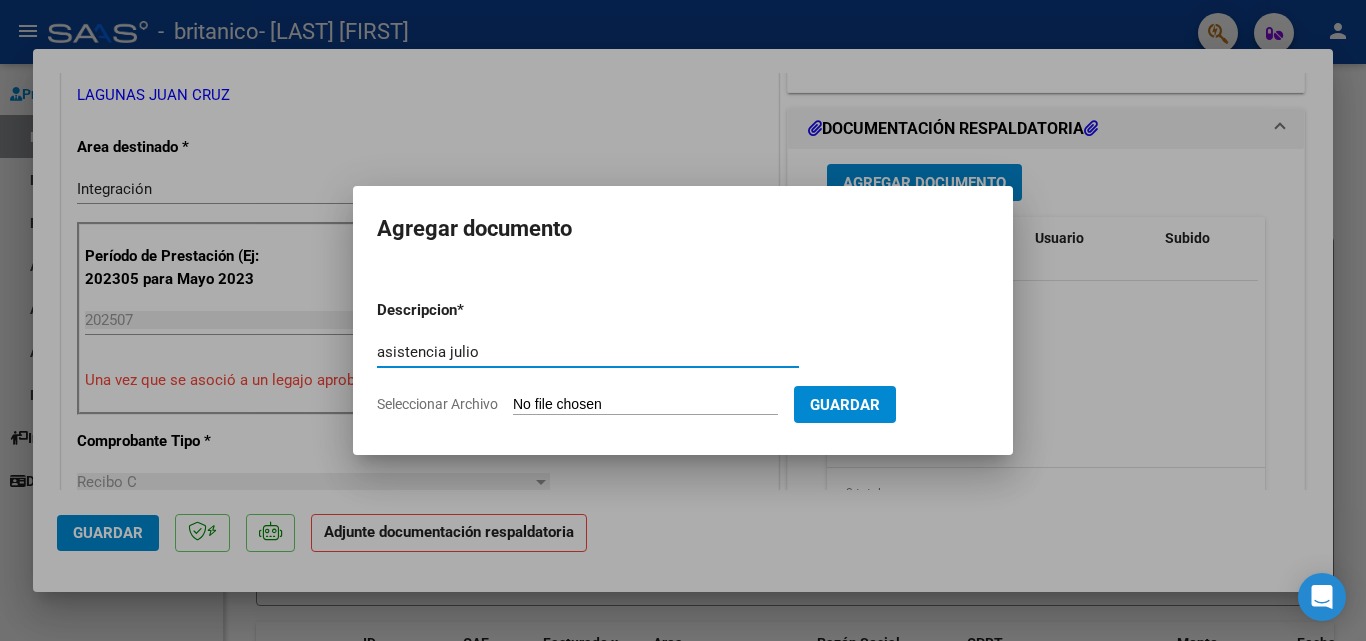 type on "asistencia julio" 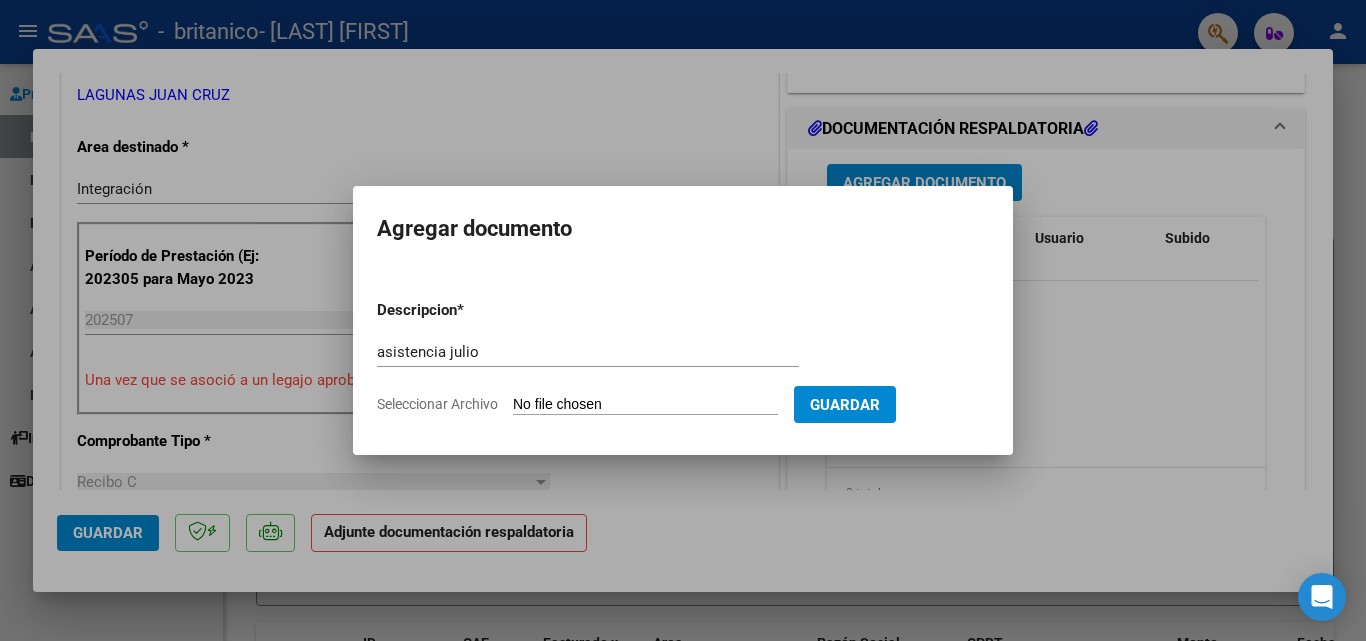 click on "Seleccionar Archivo" 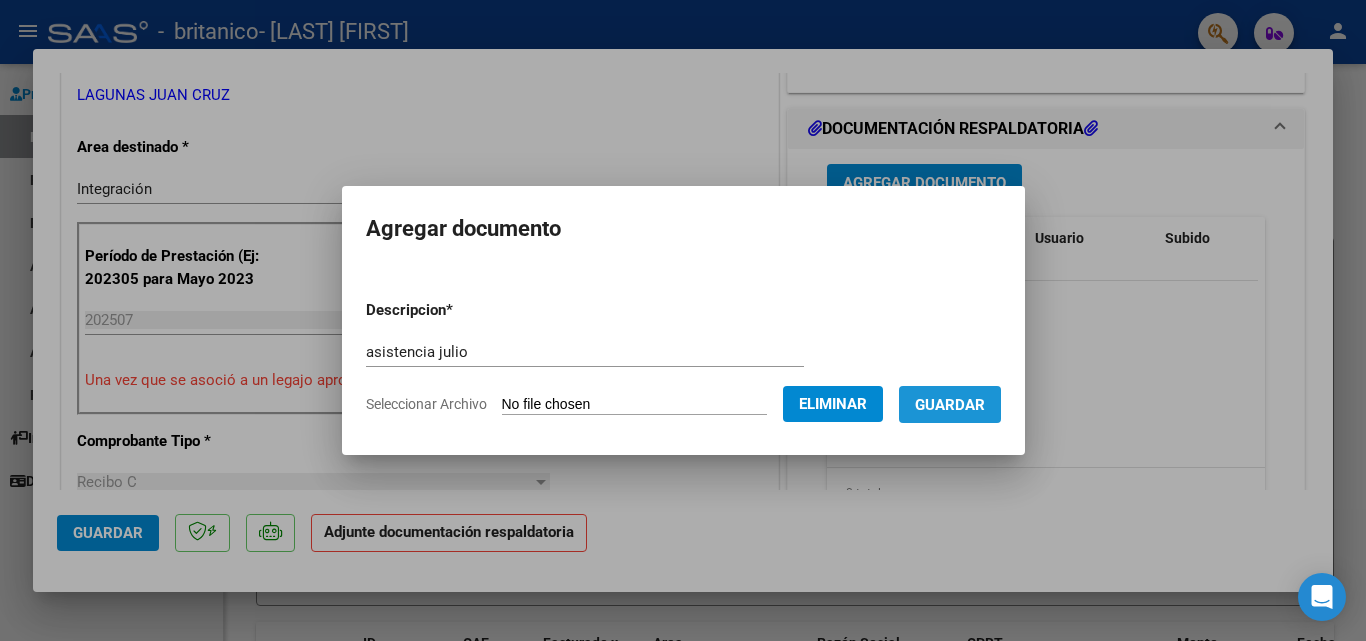 click on "Guardar" at bounding box center (950, 405) 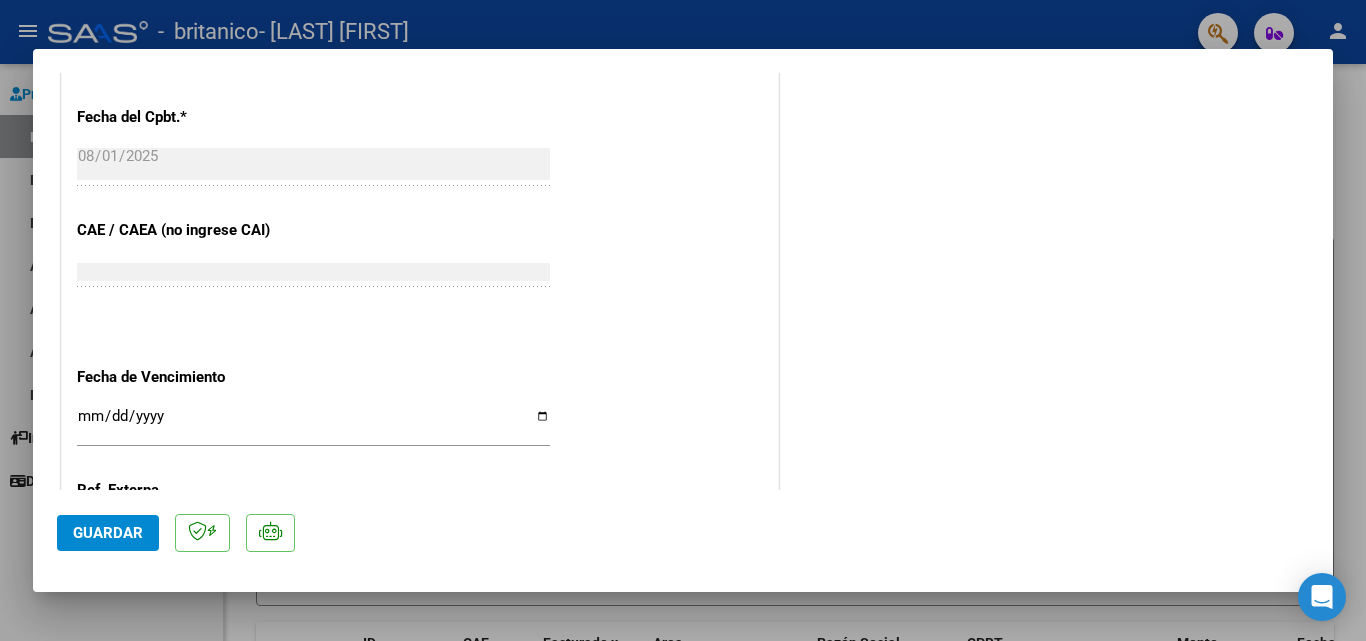 scroll, scrollTop: 1373, scrollLeft: 0, axis: vertical 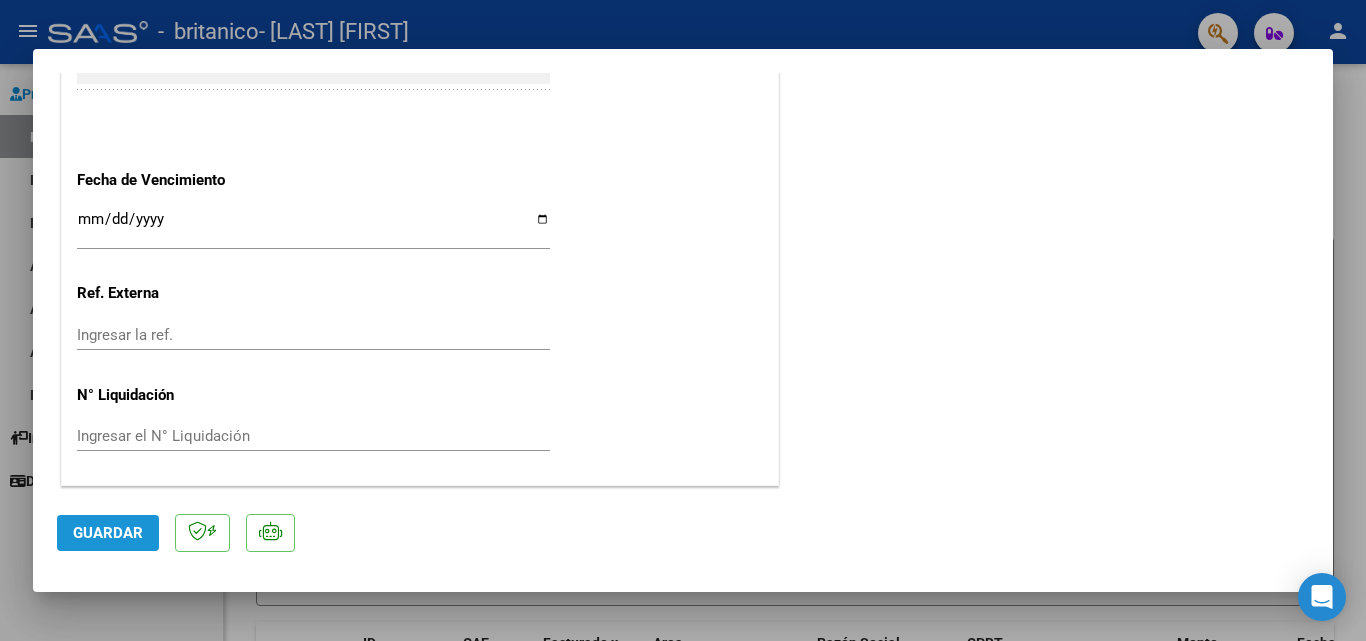 click on "Guardar" 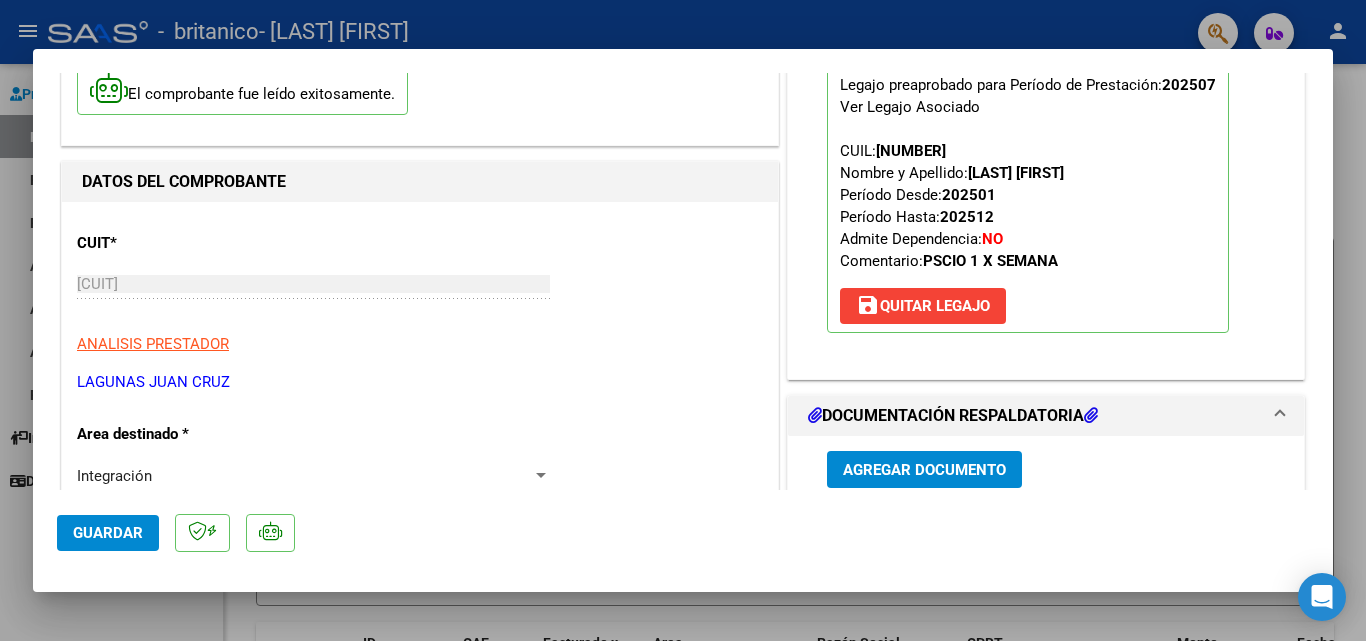 scroll, scrollTop: 0, scrollLeft: 0, axis: both 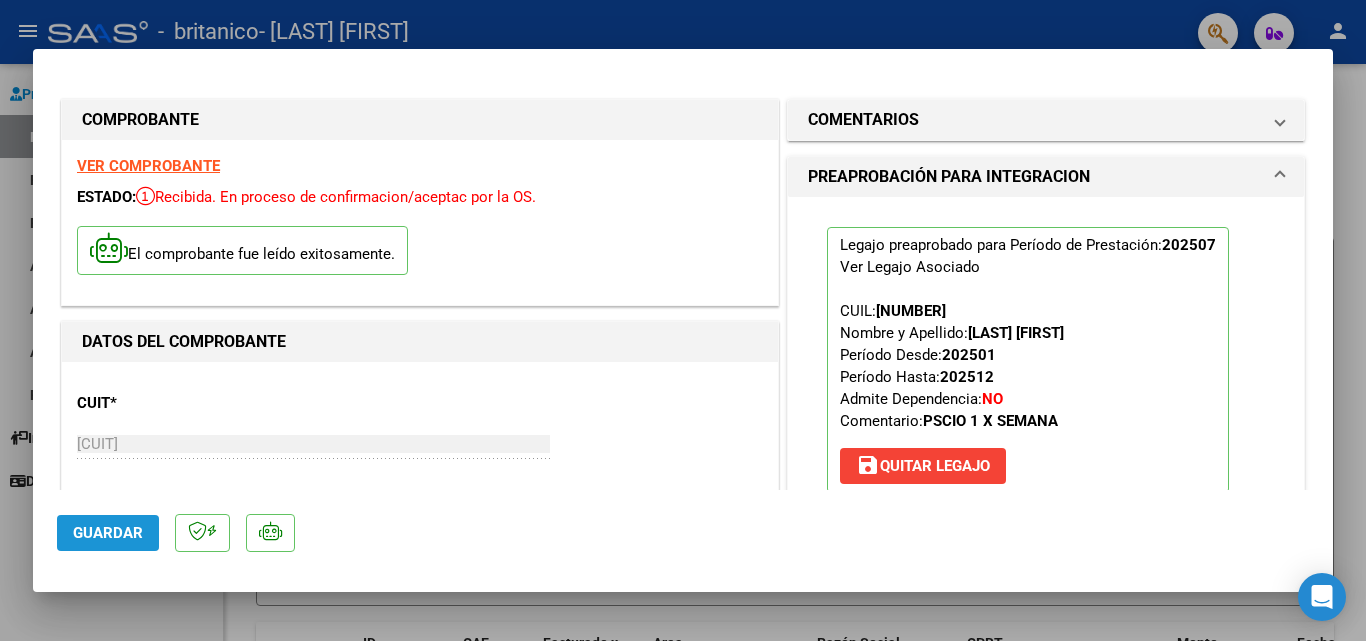 click on "Guardar" 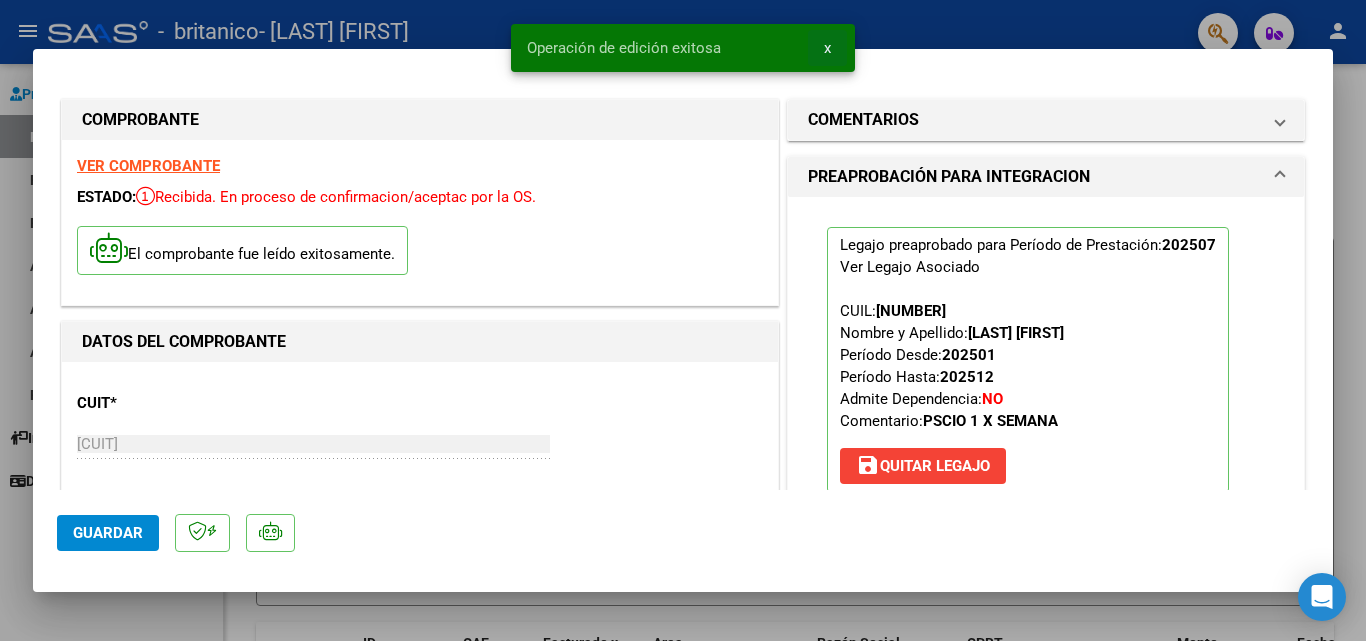 click on "x" at bounding box center (827, 48) 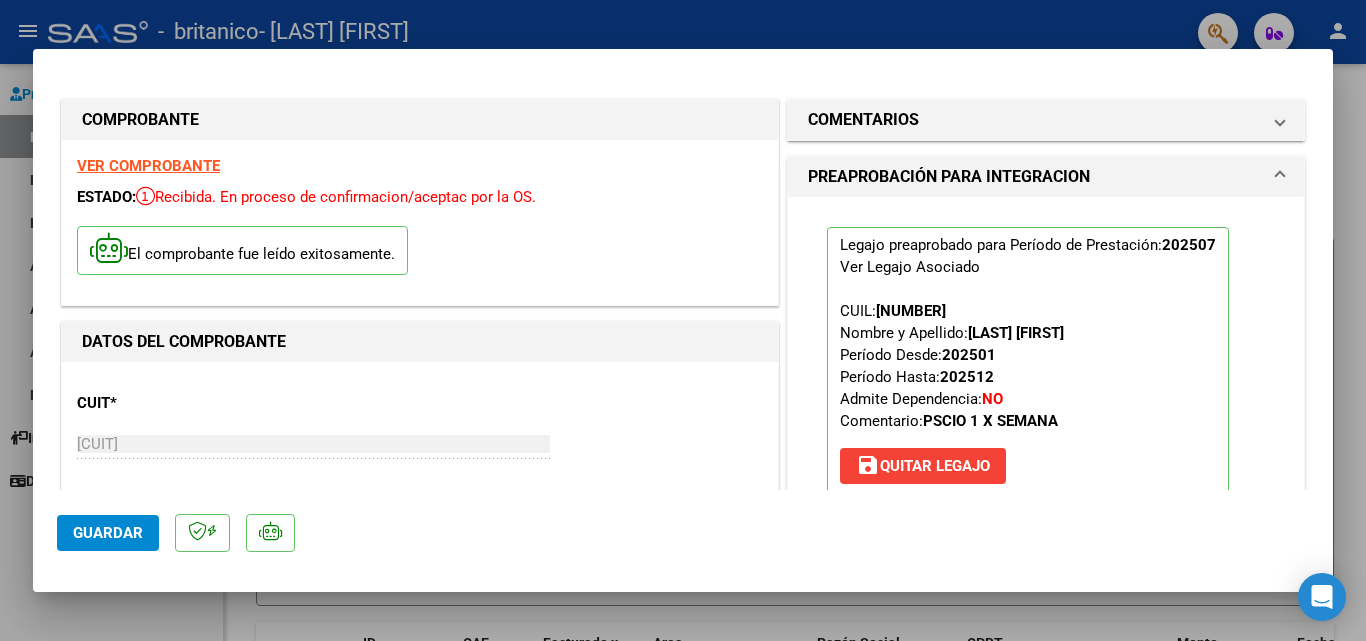 click at bounding box center [683, 320] 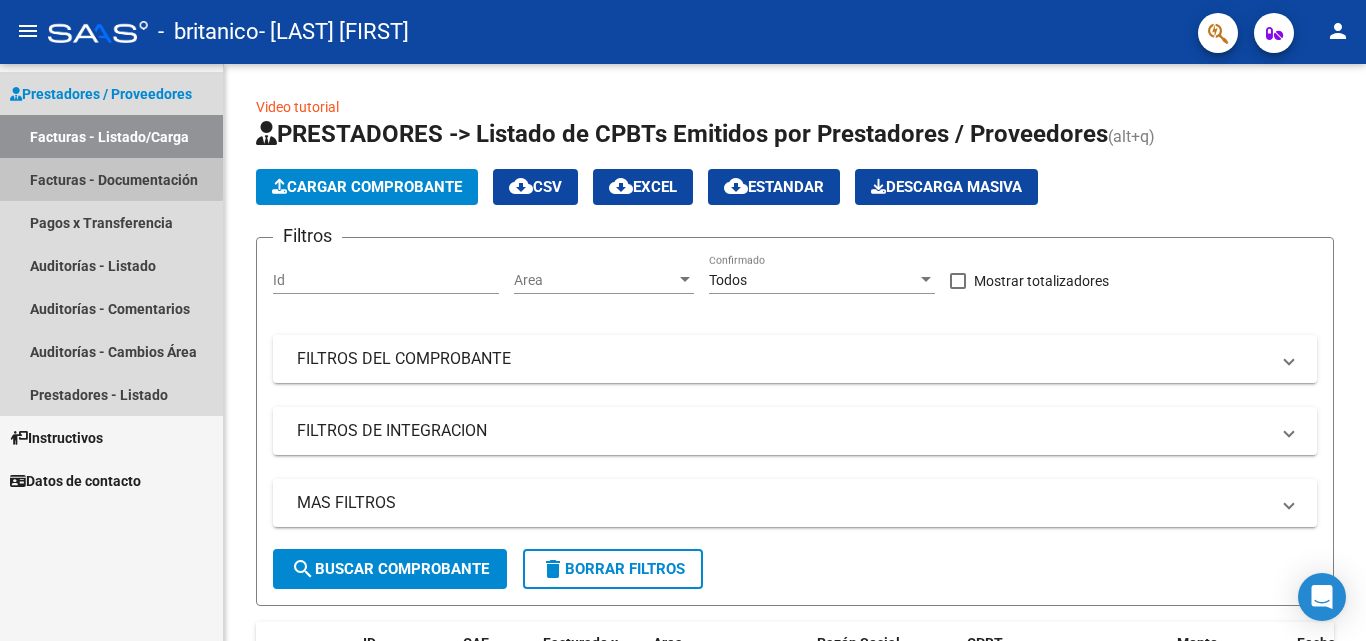 click on "Facturas - Documentación" at bounding box center (111, 179) 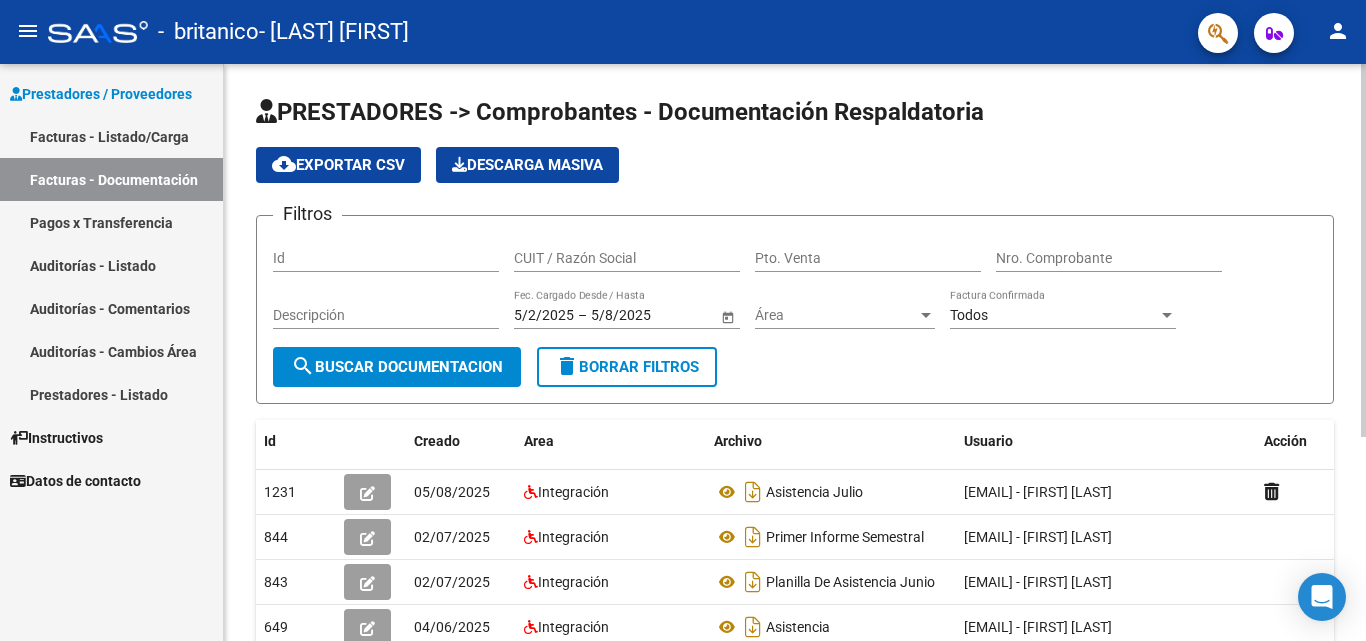 click 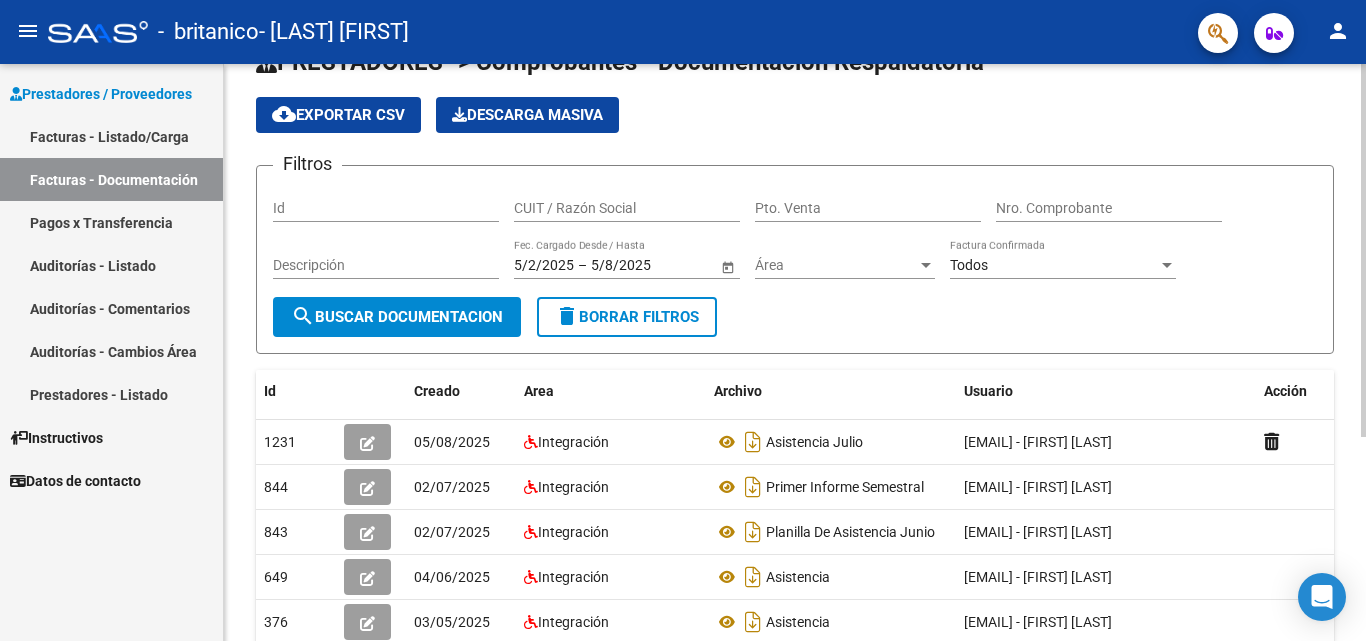 scroll, scrollTop: 51, scrollLeft: 0, axis: vertical 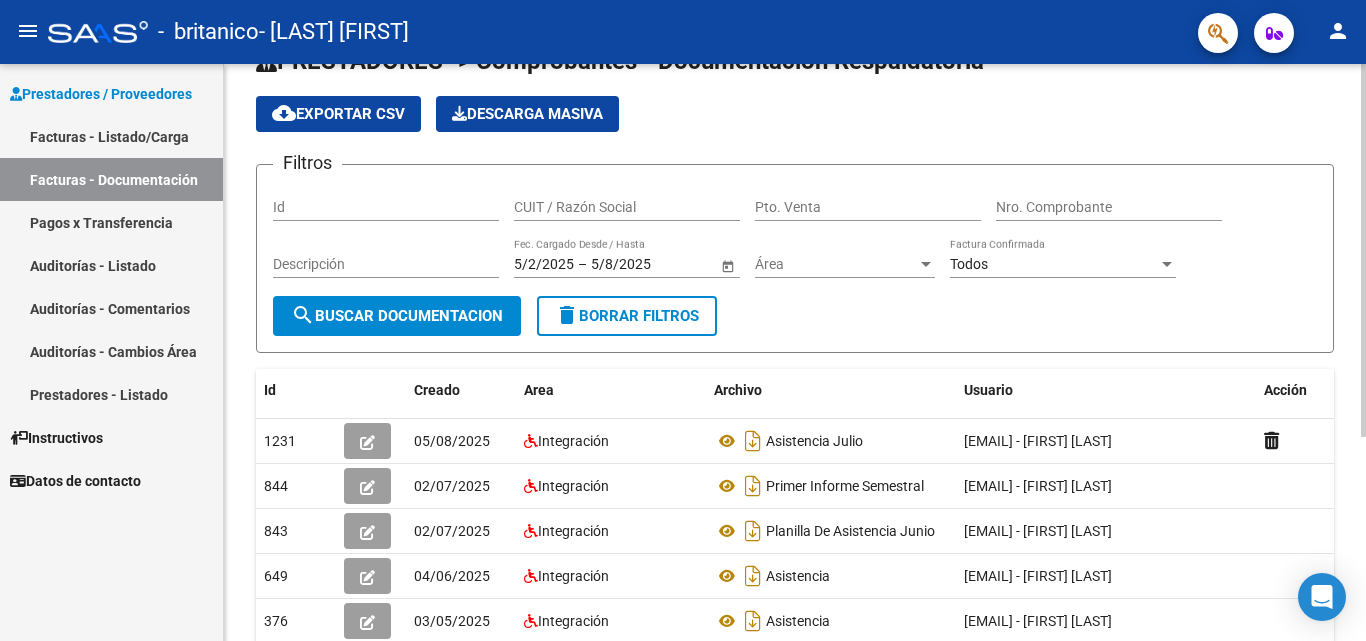 click 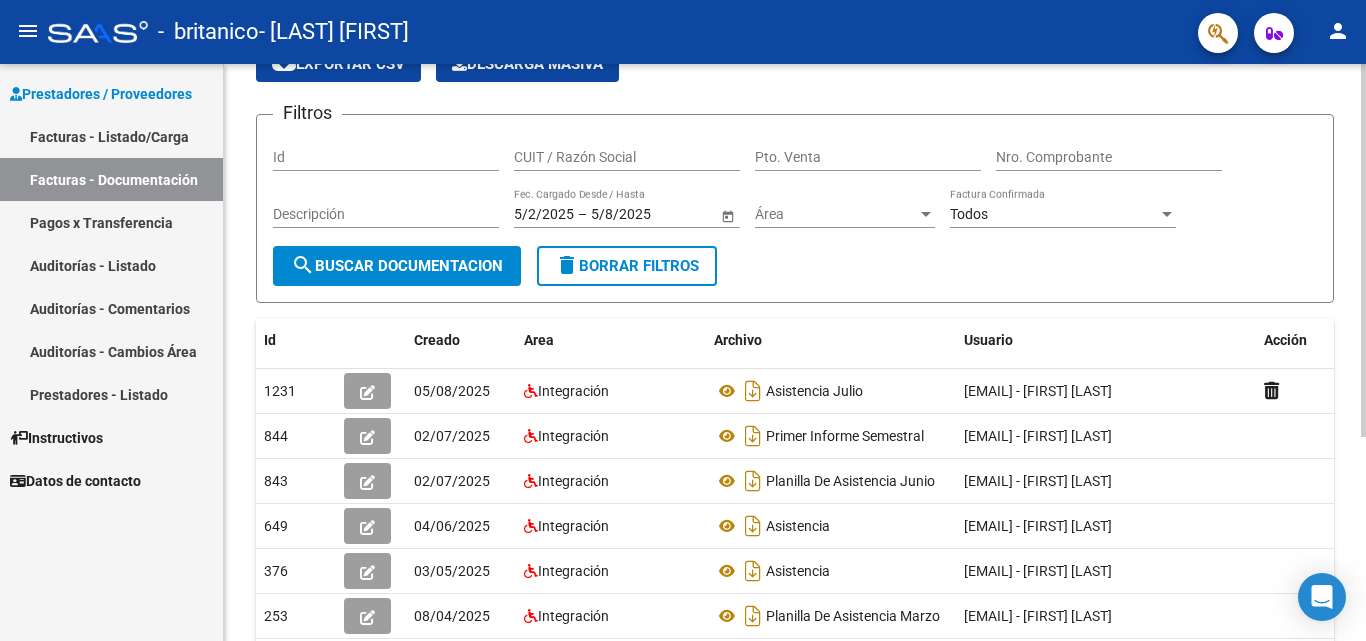 click 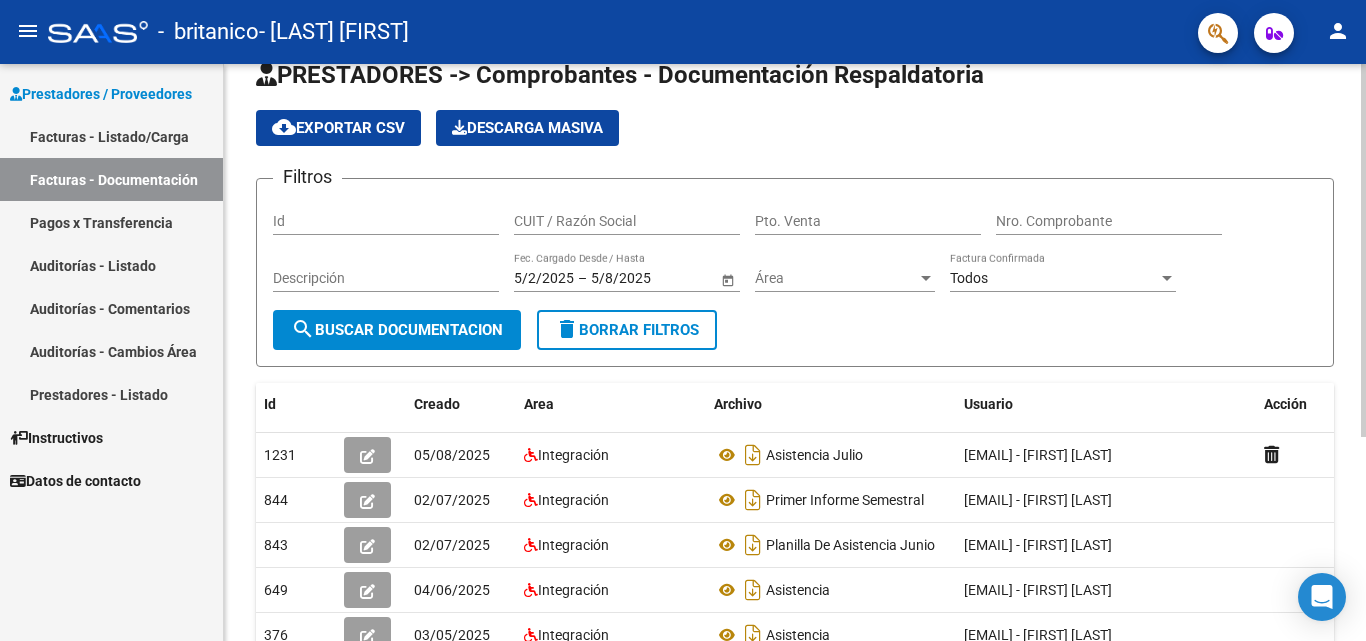 scroll, scrollTop: 31, scrollLeft: 0, axis: vertical 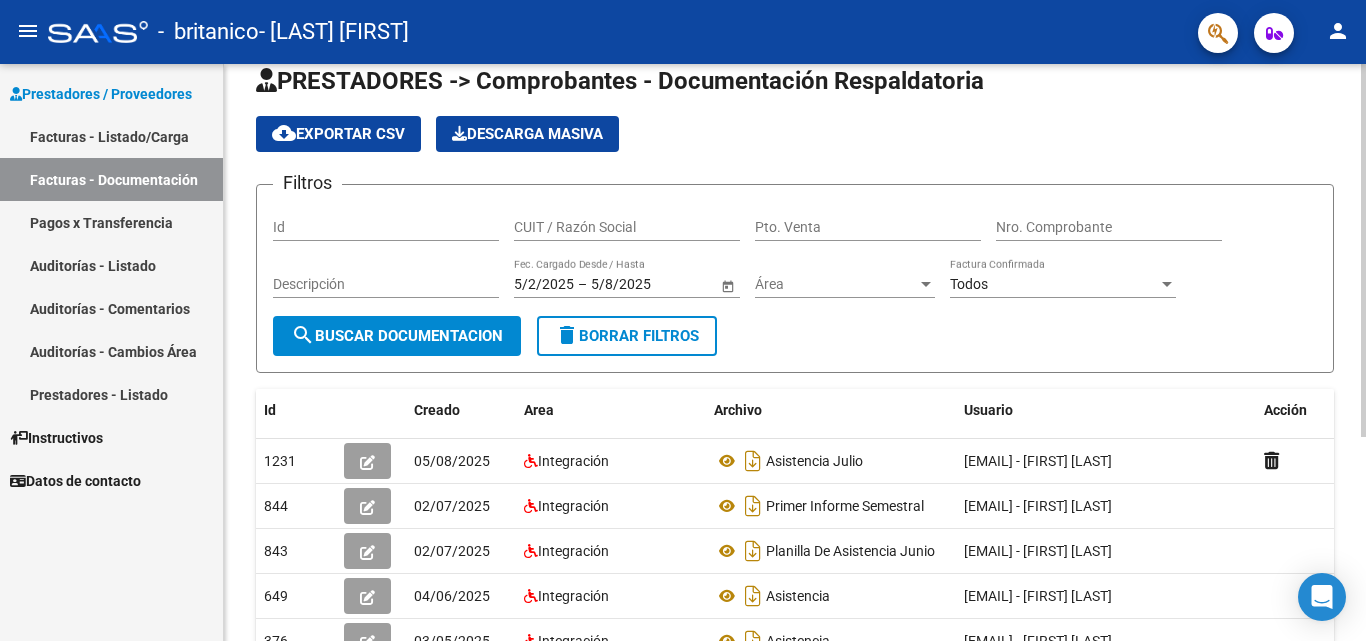 click 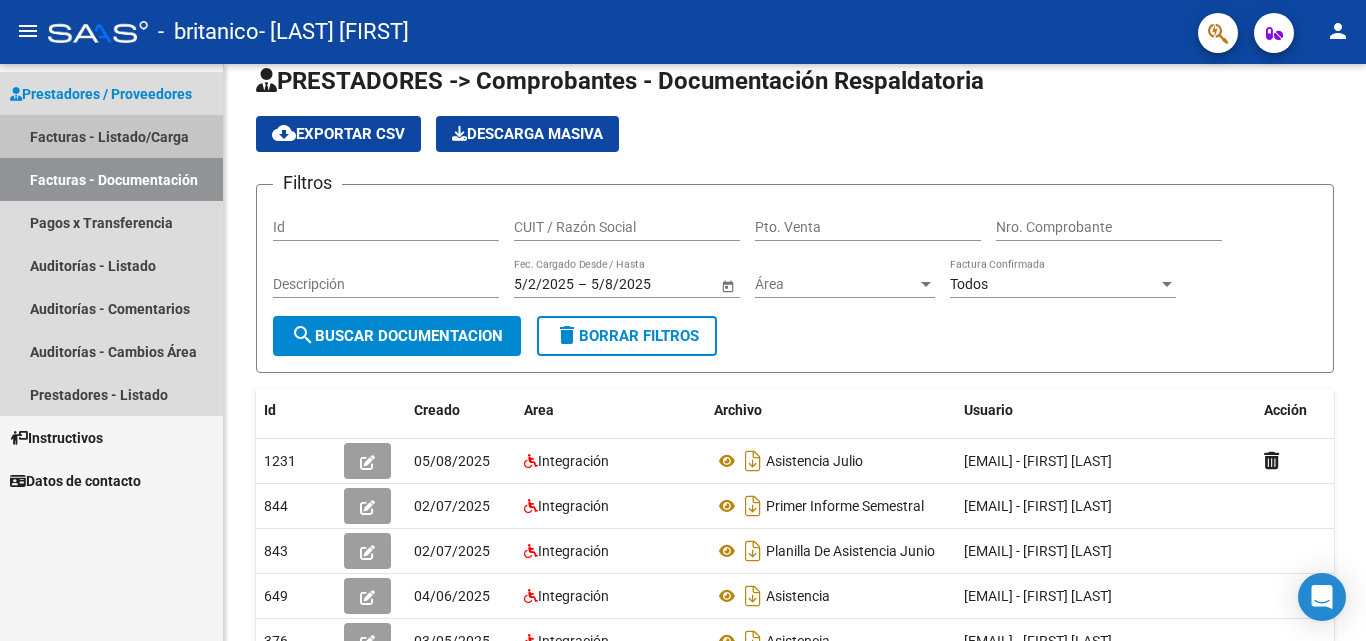 click on "Facturas - Listado/Carga" at bounding box center [111, 136] 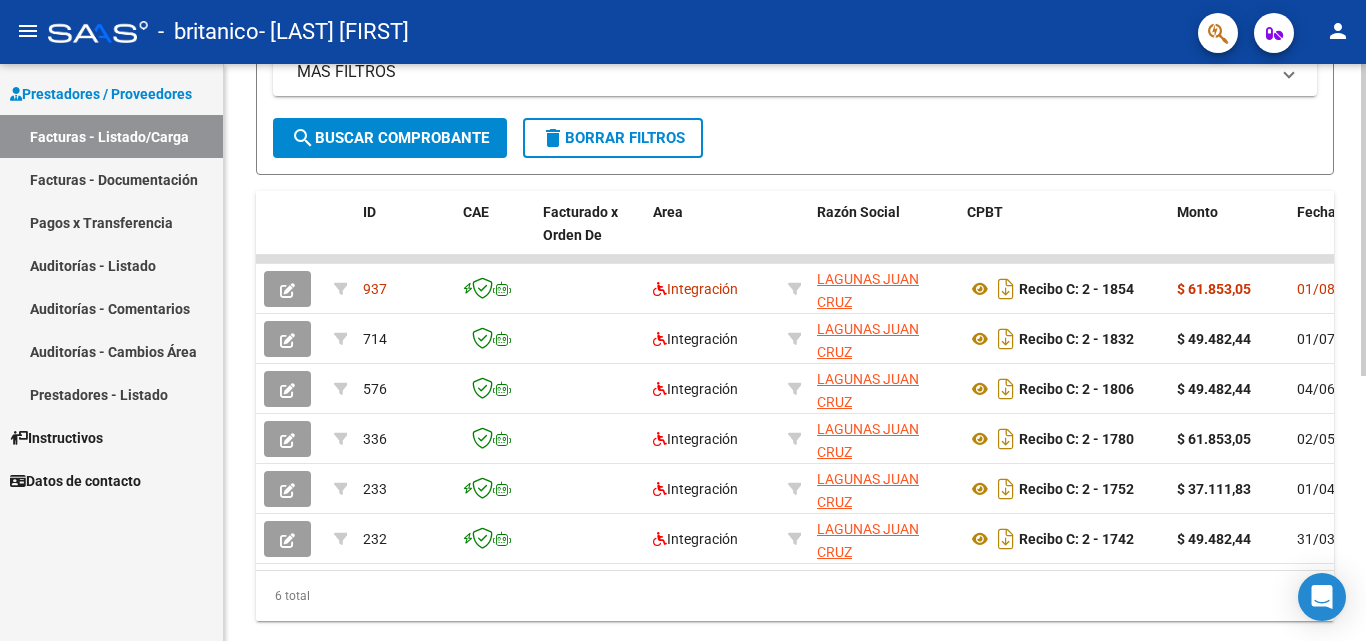 scroll, scrollTop: 433, scrollLeft: 0, axis: vertical 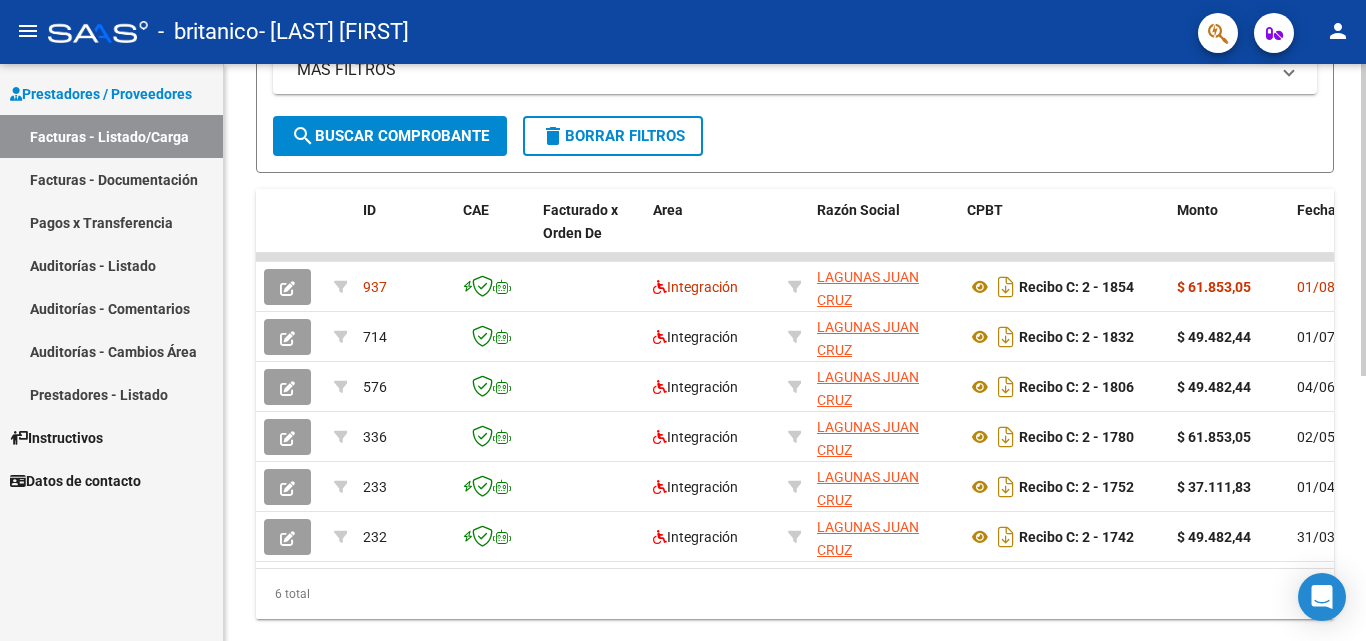 click 